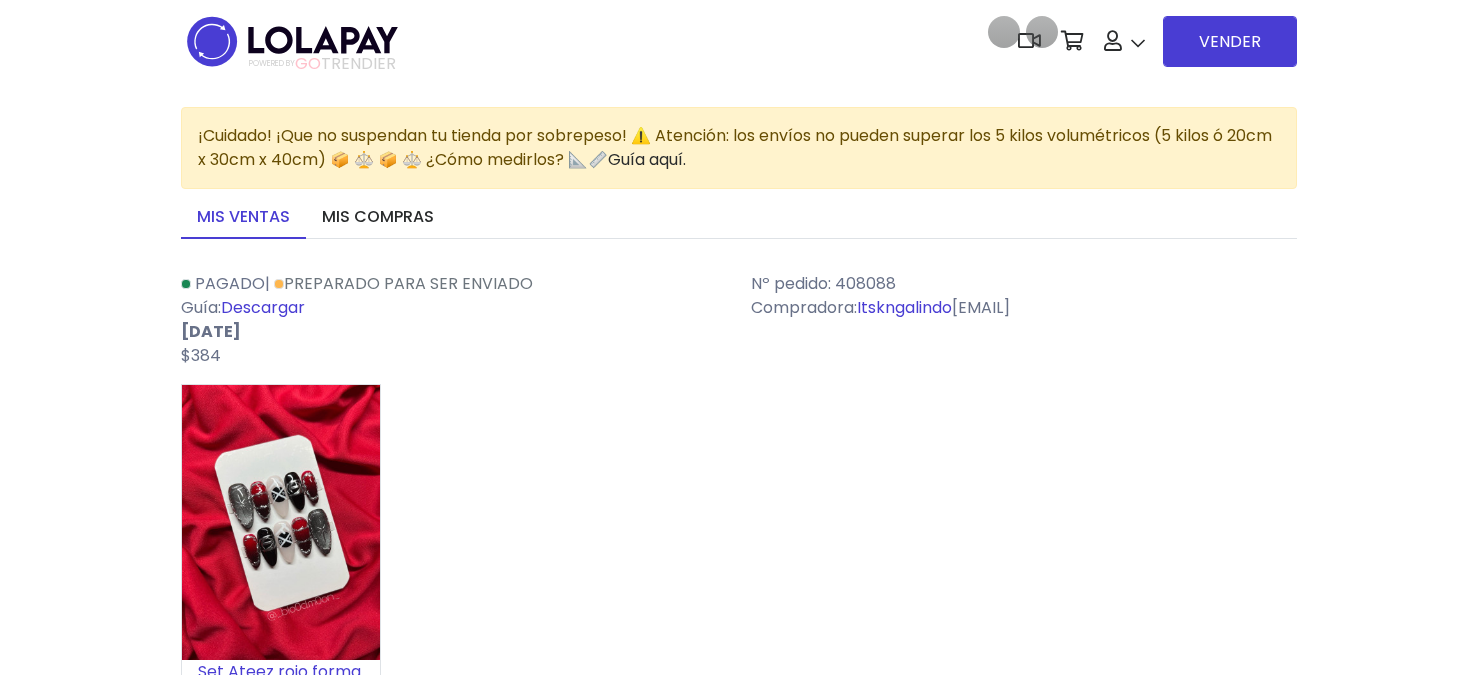scroll, scrollTop: 88, scrollLeft: 0, axis: vertical 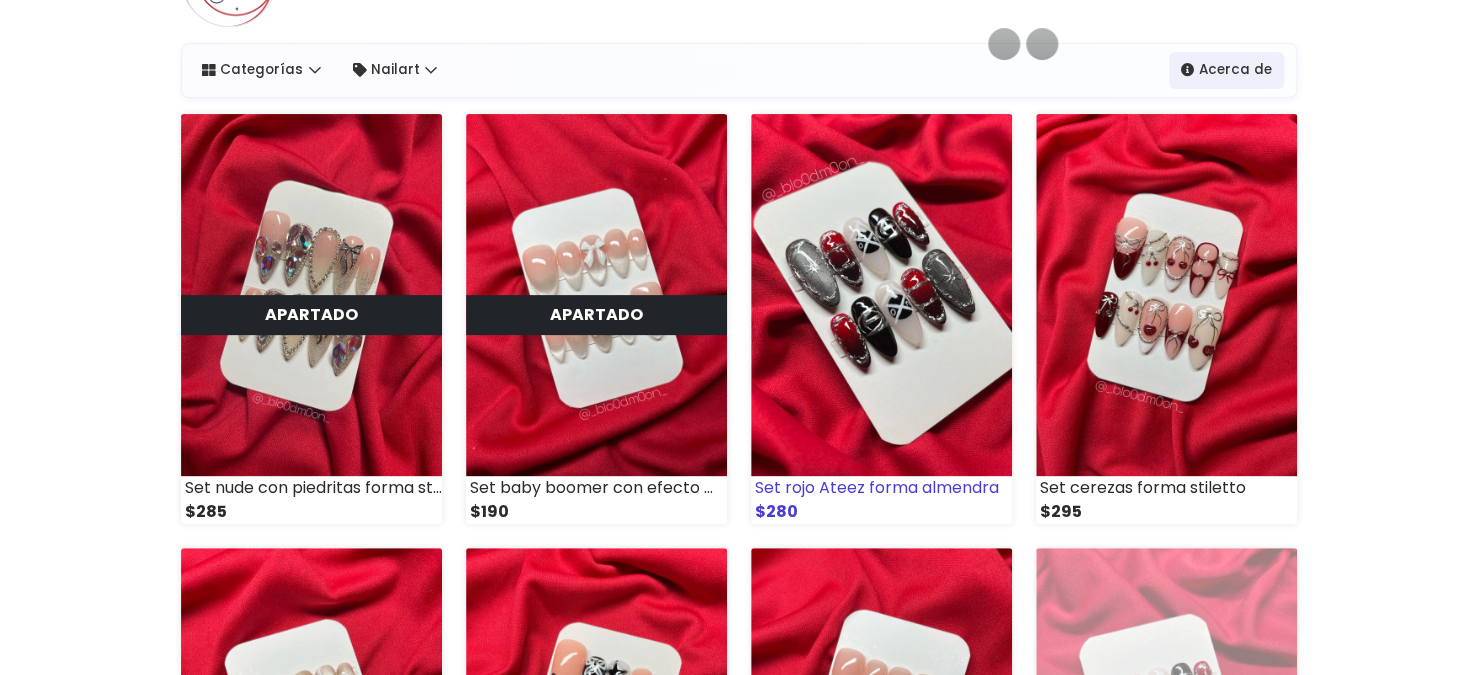 click at bounding box center (881, 295) 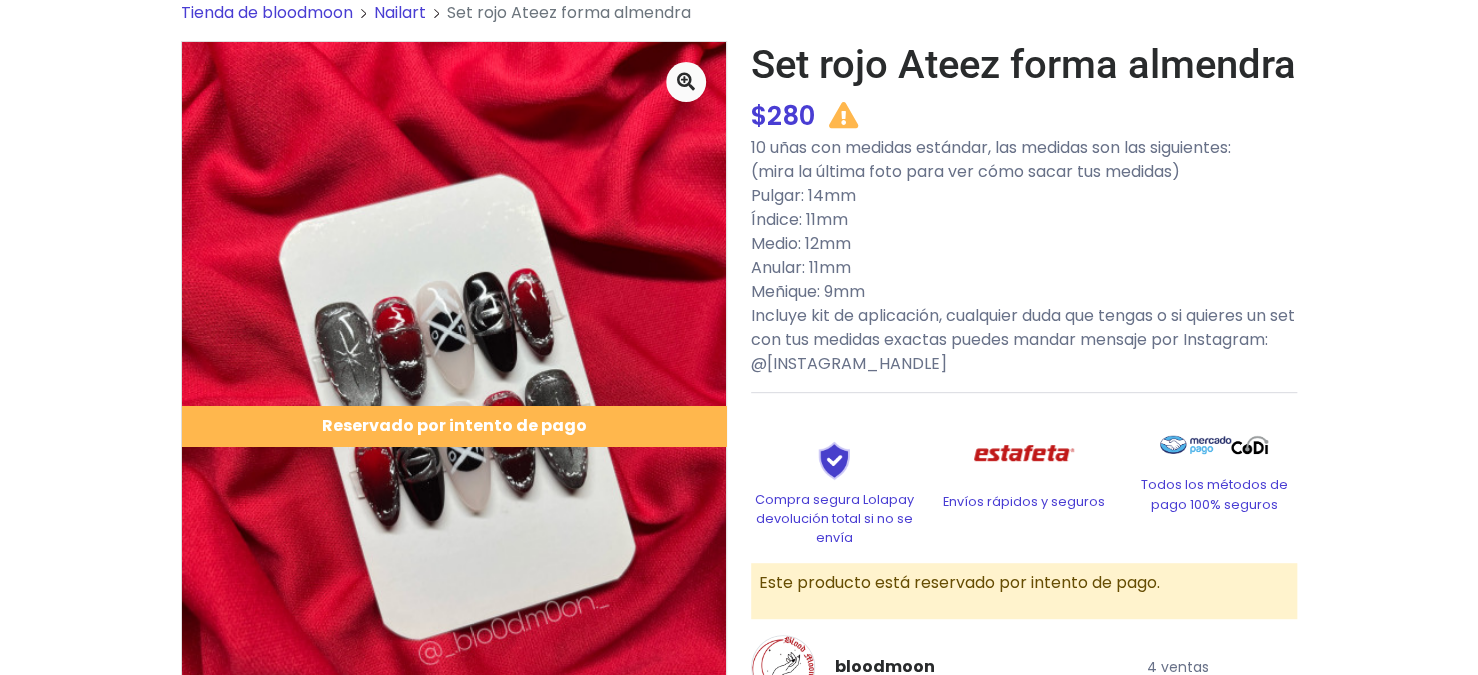 scroll, scrollTop: 182, scrollLeft: 0, axis: vertical 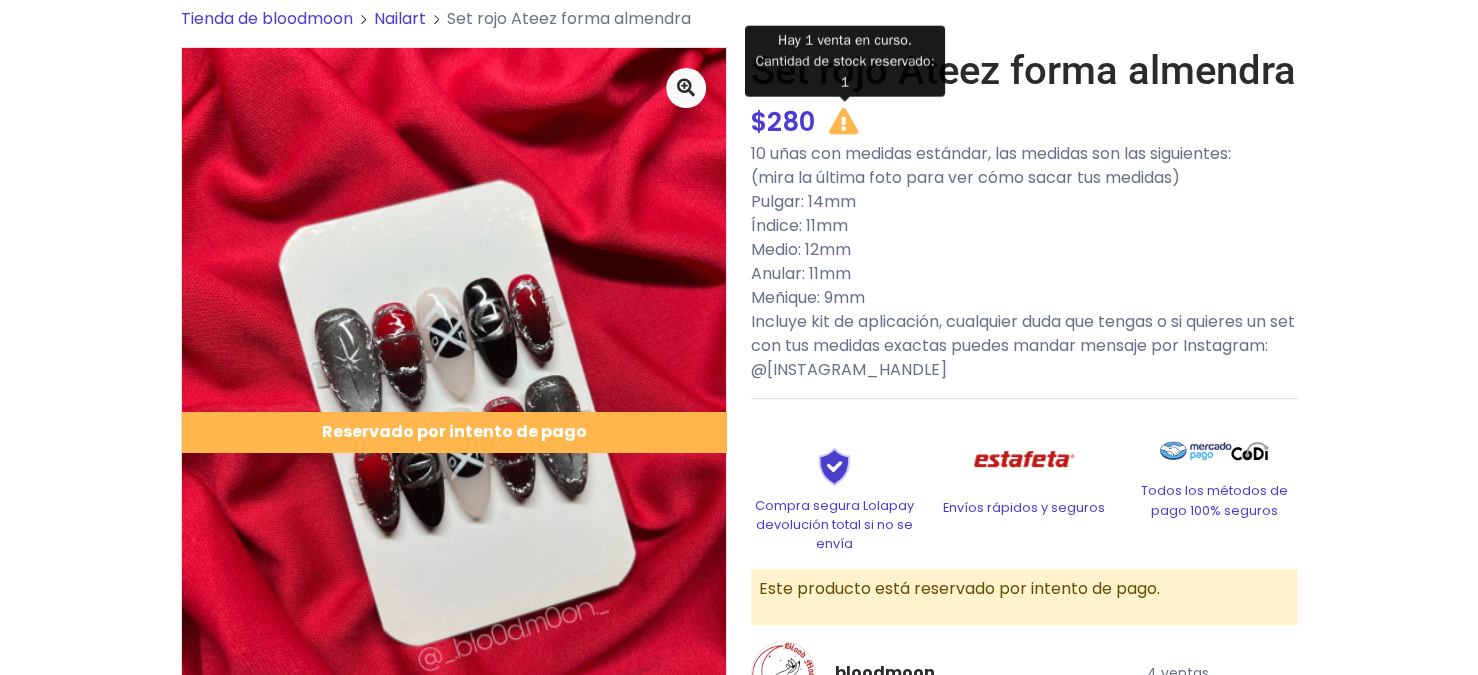 click at bounding box center [843, 121] 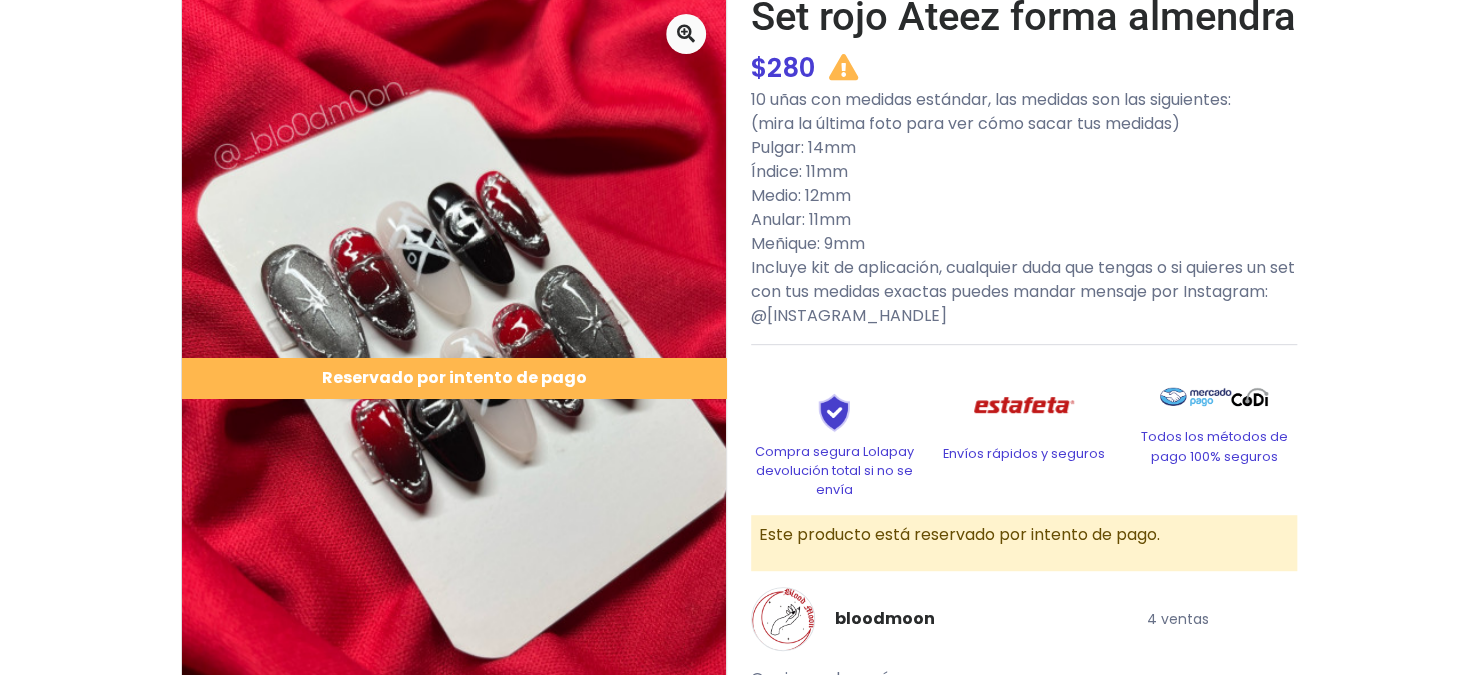 scroll, scrollTop: 236, scrollLeft: 0, axis: vertical 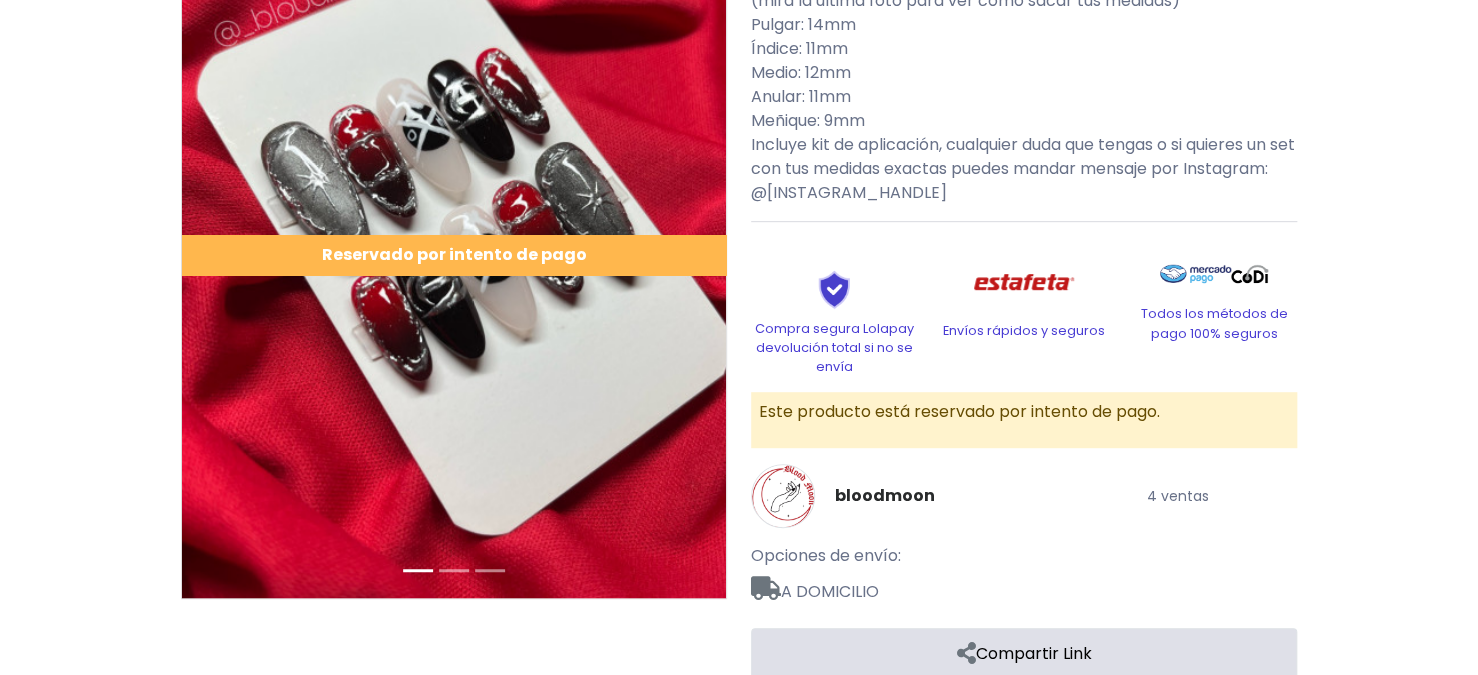 click on "Este producto está reservado por intento de pago." at bounding box center [1024, 412] 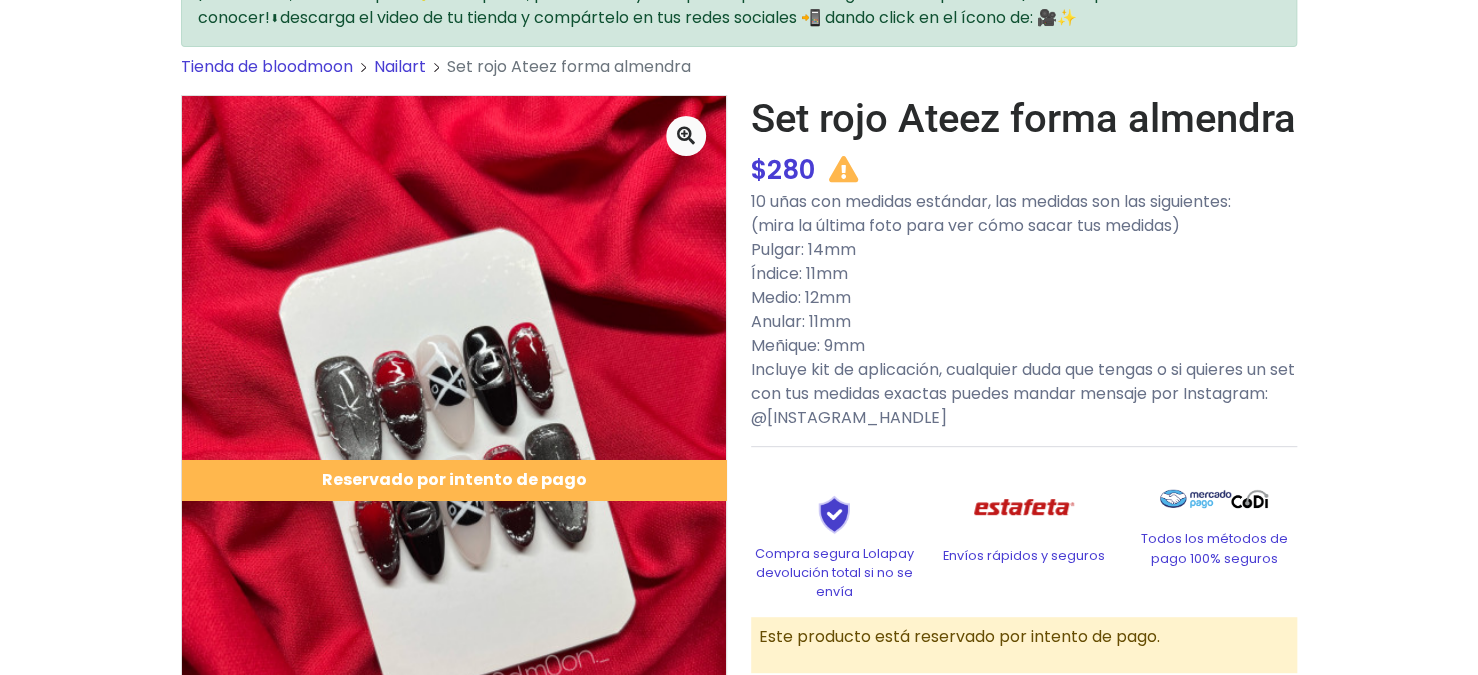 scroll, scrollTop: 128, scrollLeft: 0, axis: vertical 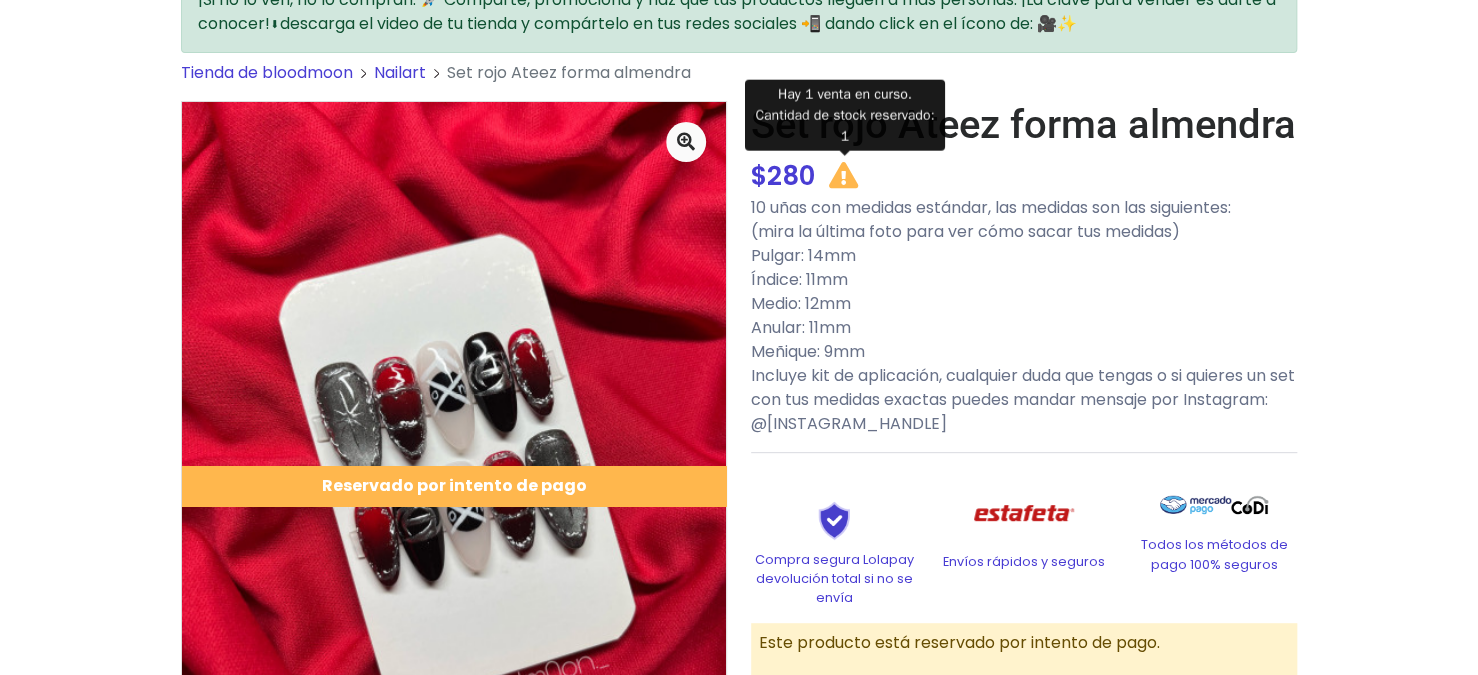 click at bounding box center (843, 175) 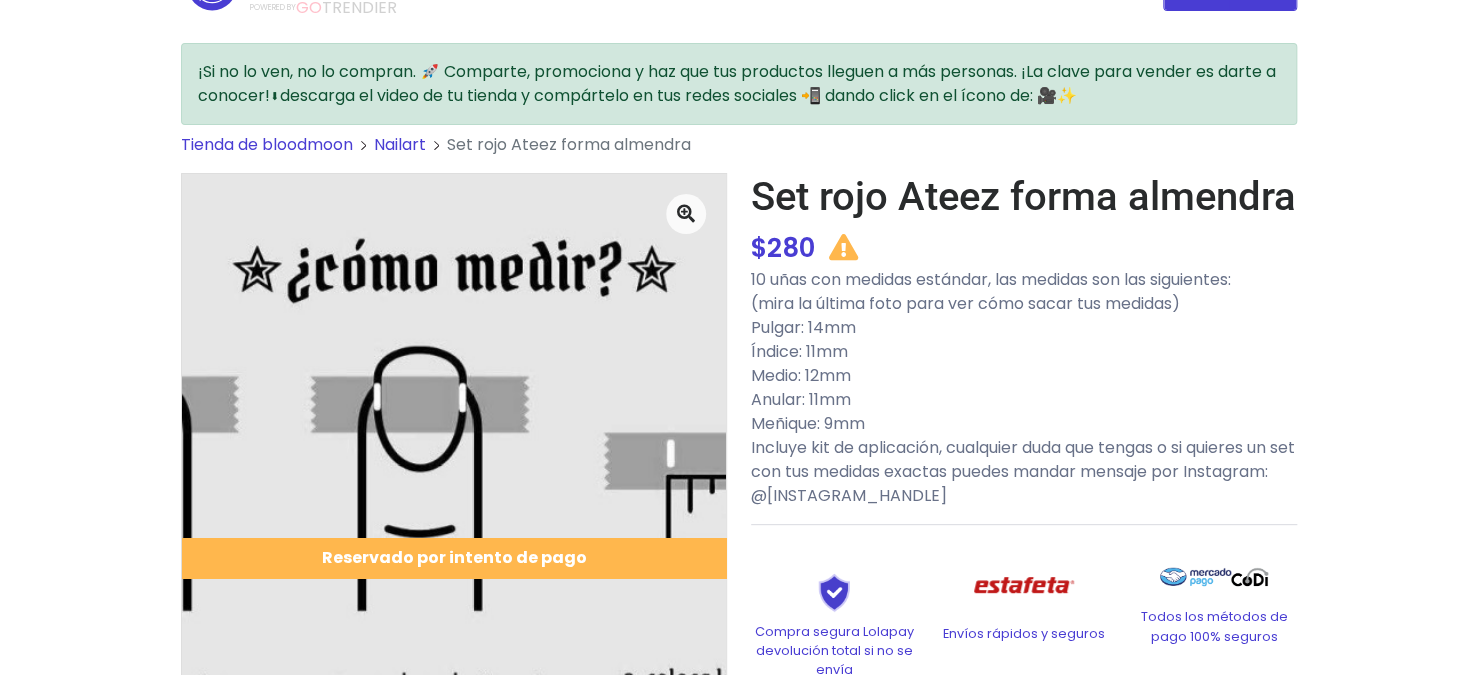 scroll, scrollTop: 0, scrollLeft: 0, axis: both 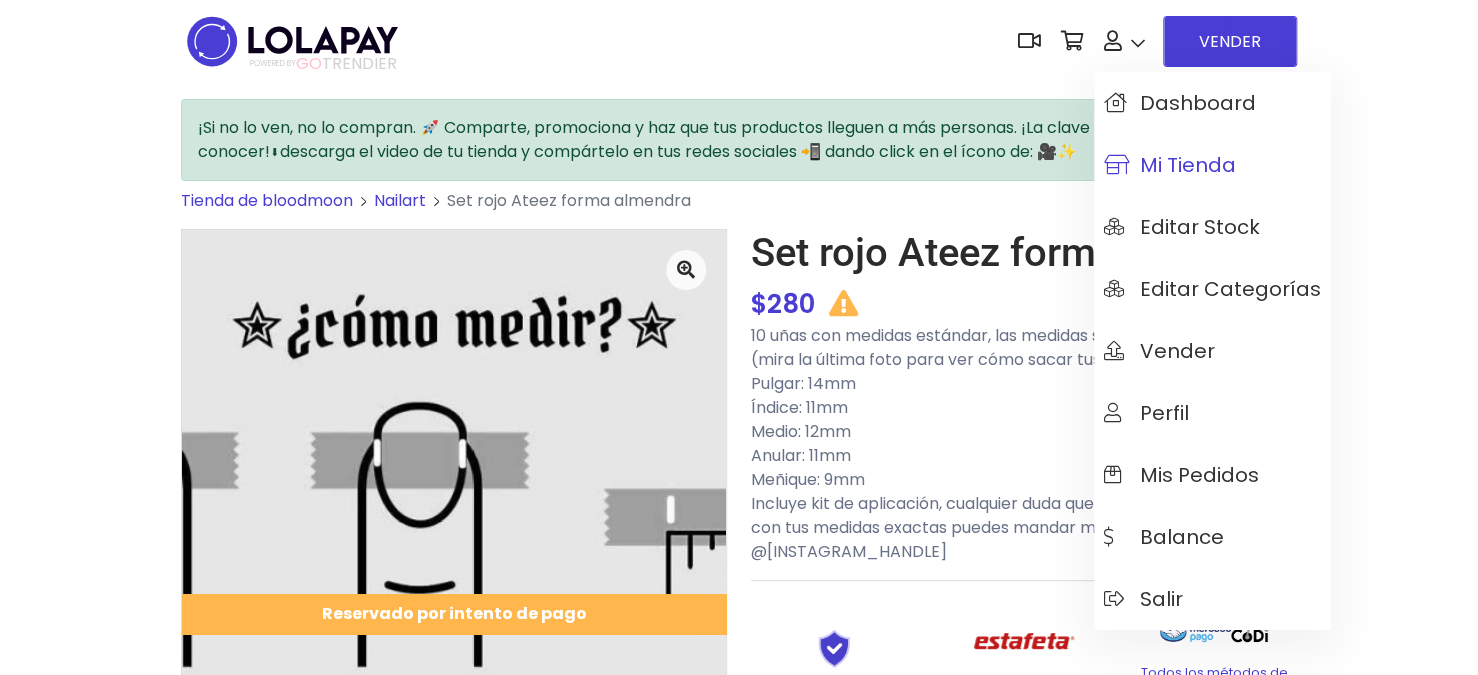 click on "Mi tienda" at bounding box center (1170, 165) 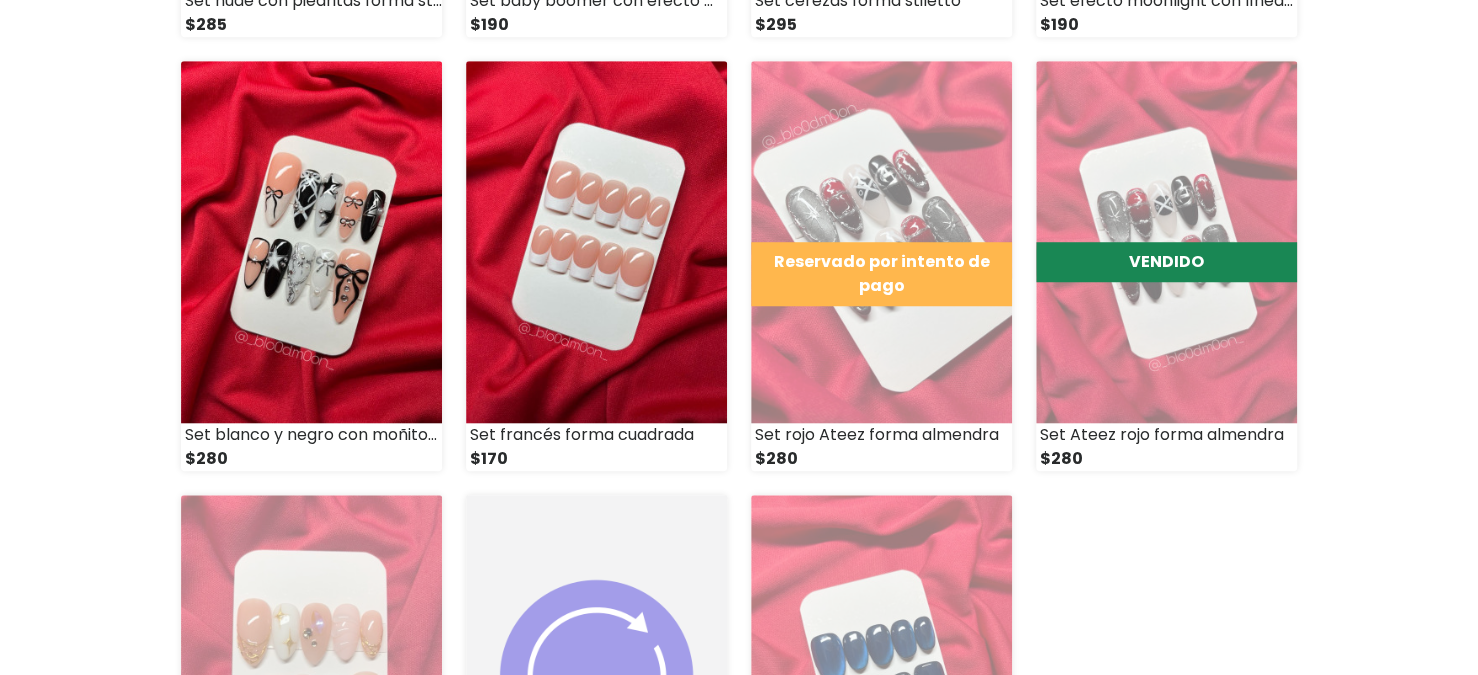 scroll, scrollTop: 636, scrollLeft: 0, axis: vertical 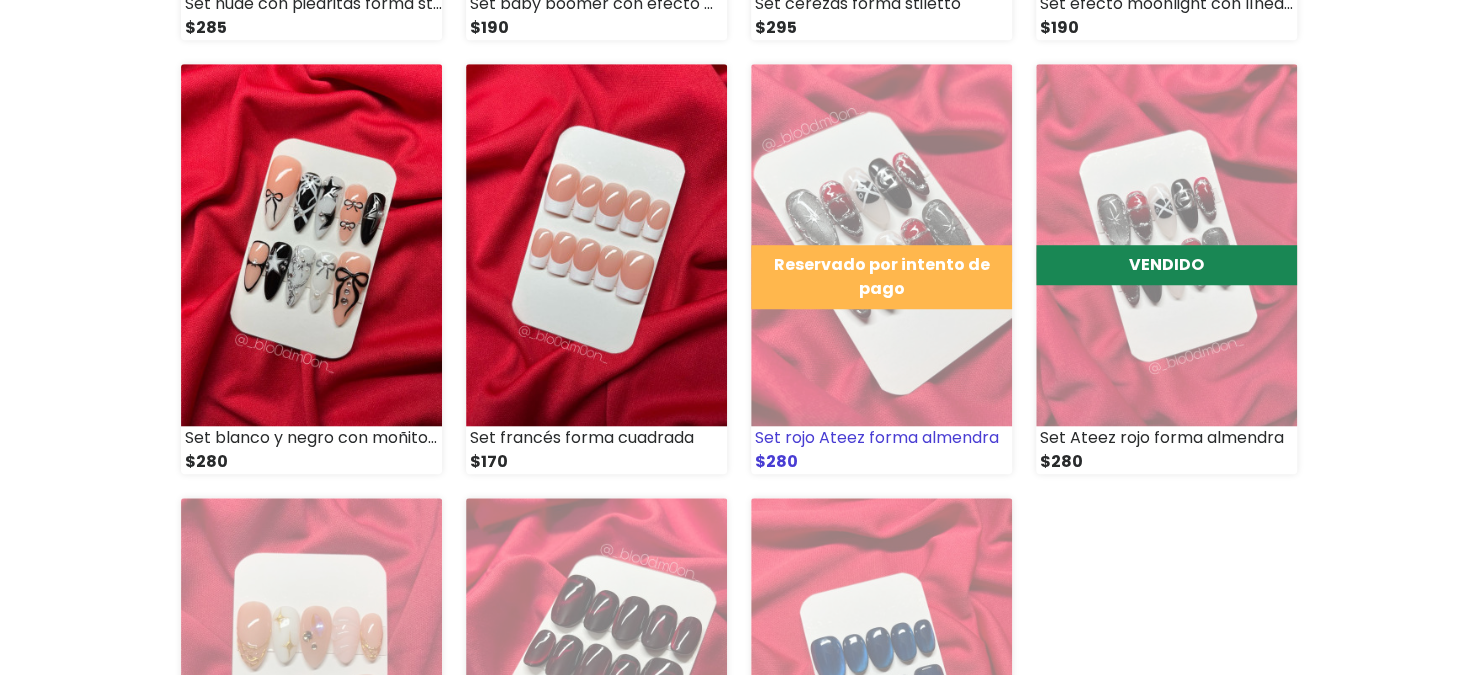 click on "Reservado por intento de pago" at bounding box center [881, 277] 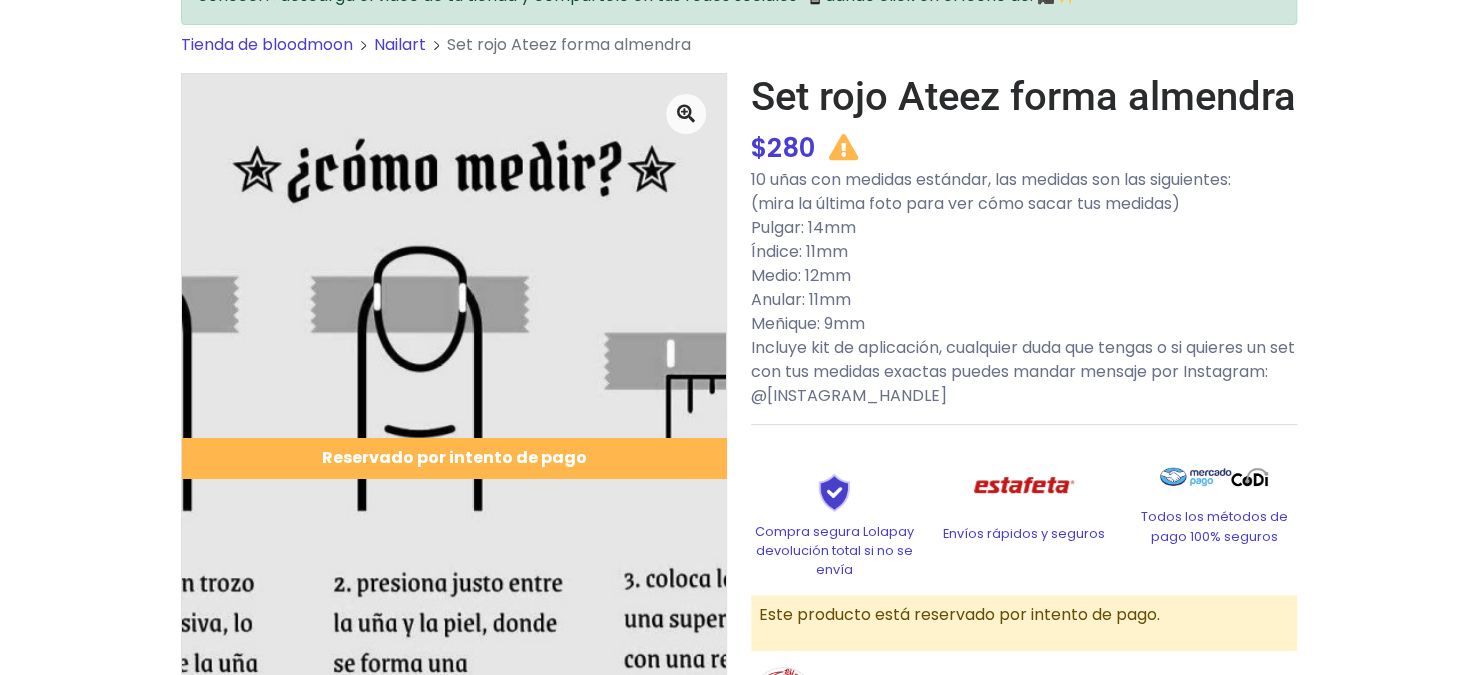 scroll, scrollTop: 0, scrollLeft: 0, axis: both 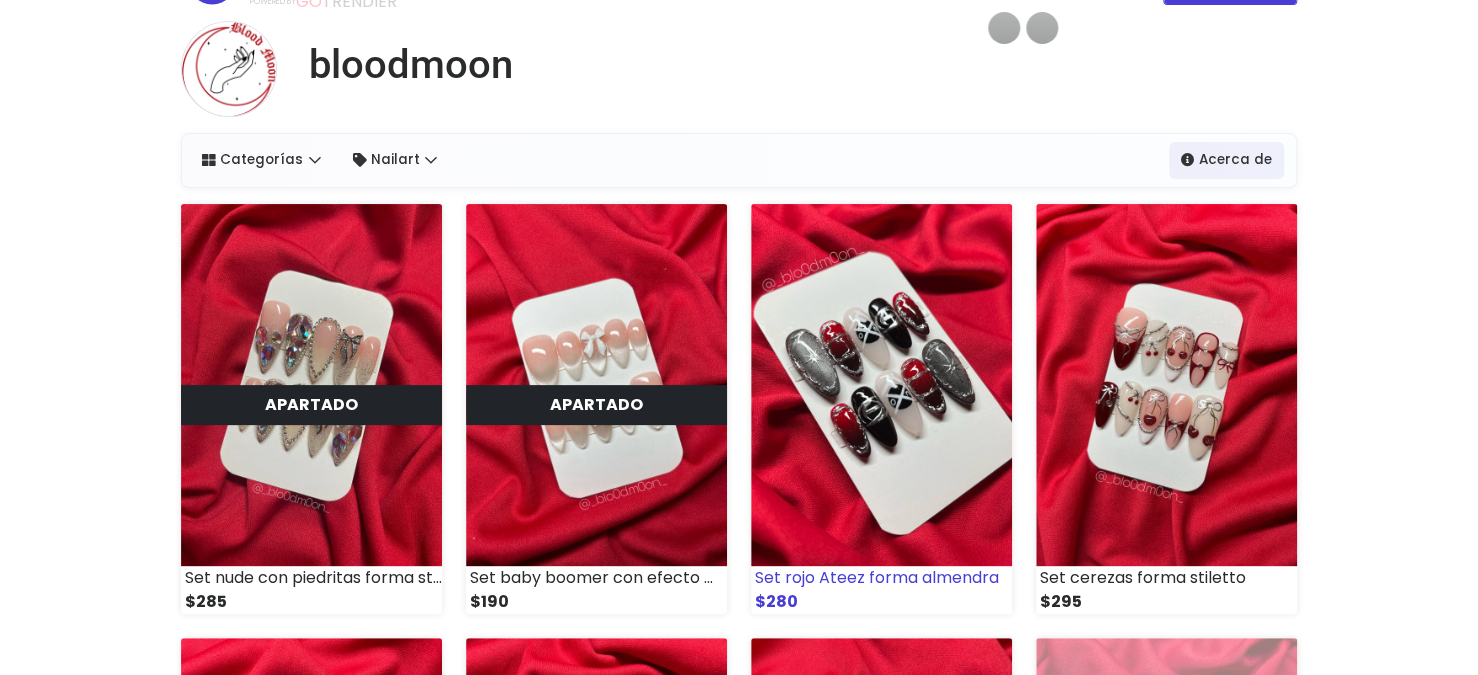 click at bounding box center [881, 385] 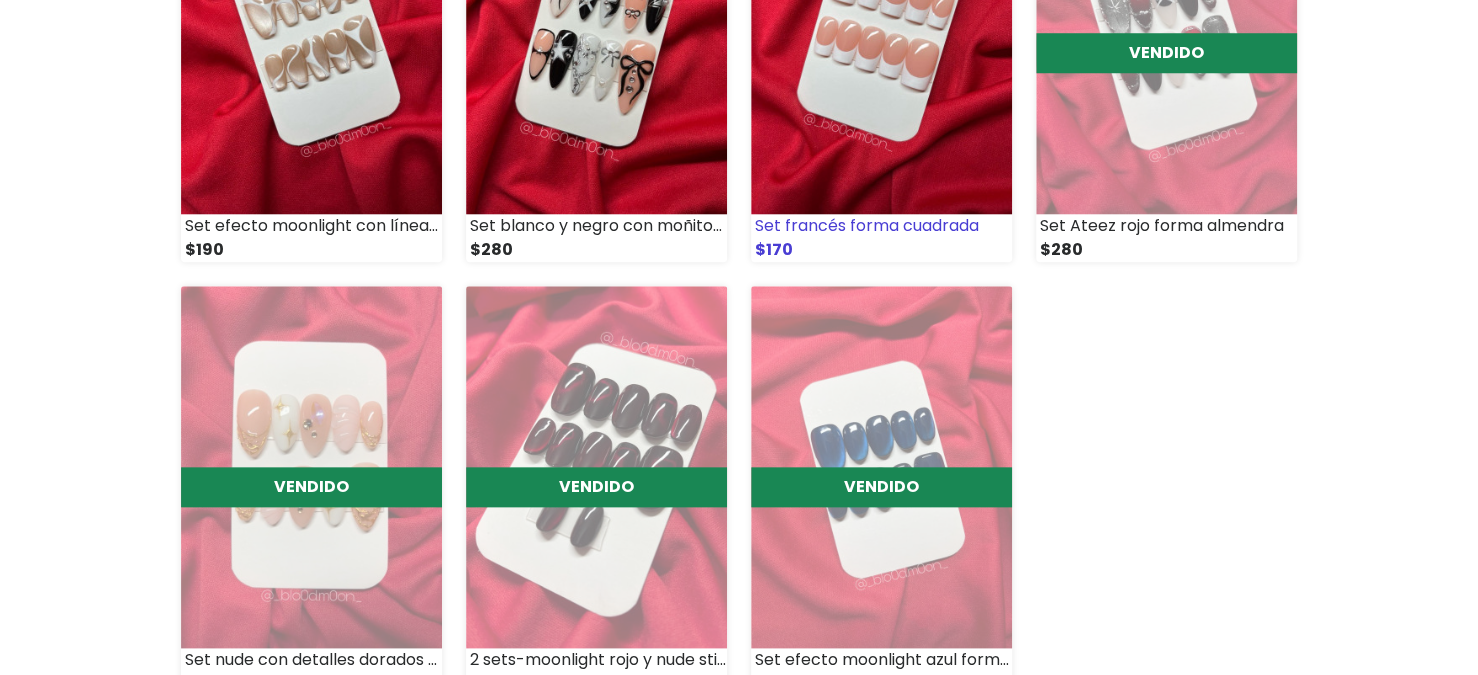 scroll, scrollTop: 852, scrollLeft: 0, axis: vertical 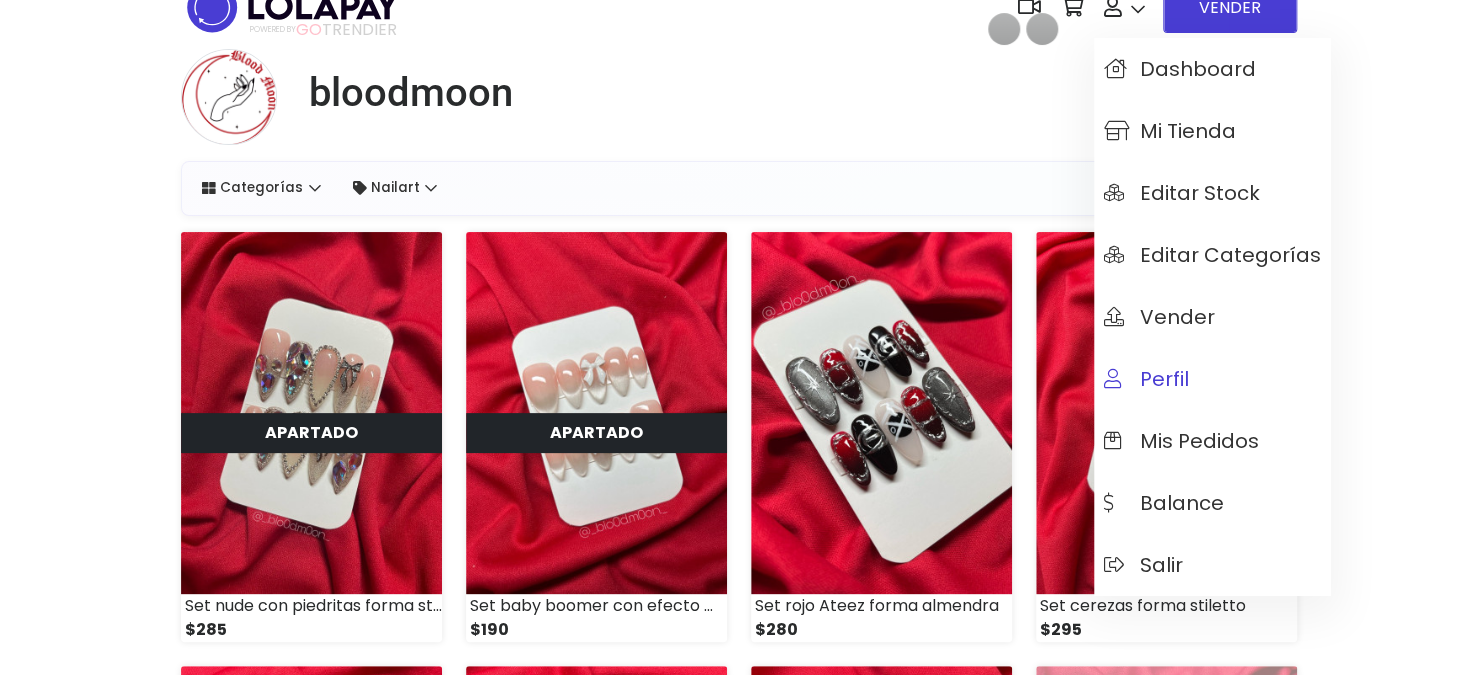click on "Perfil" at bounding box center [1146, 379] 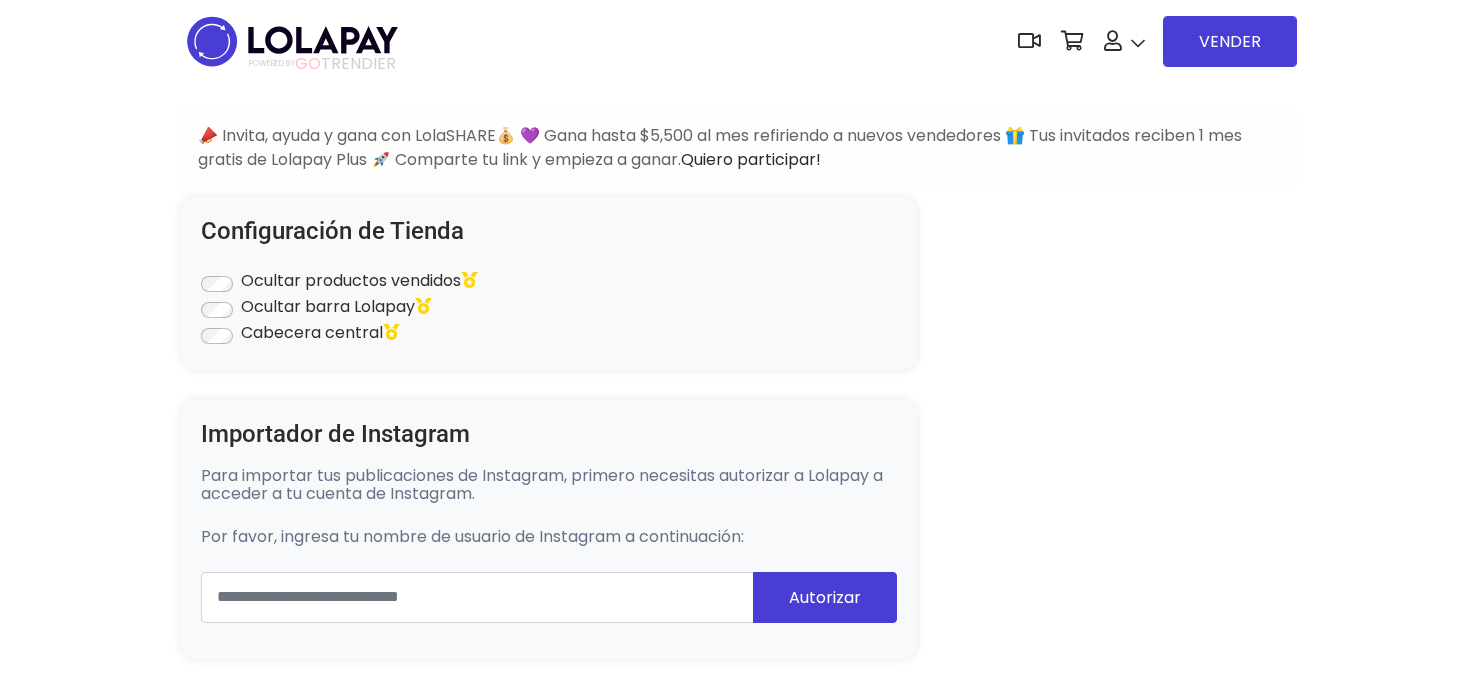 scroll, scrollTop: 0, scrollLeft: 0, axis: both 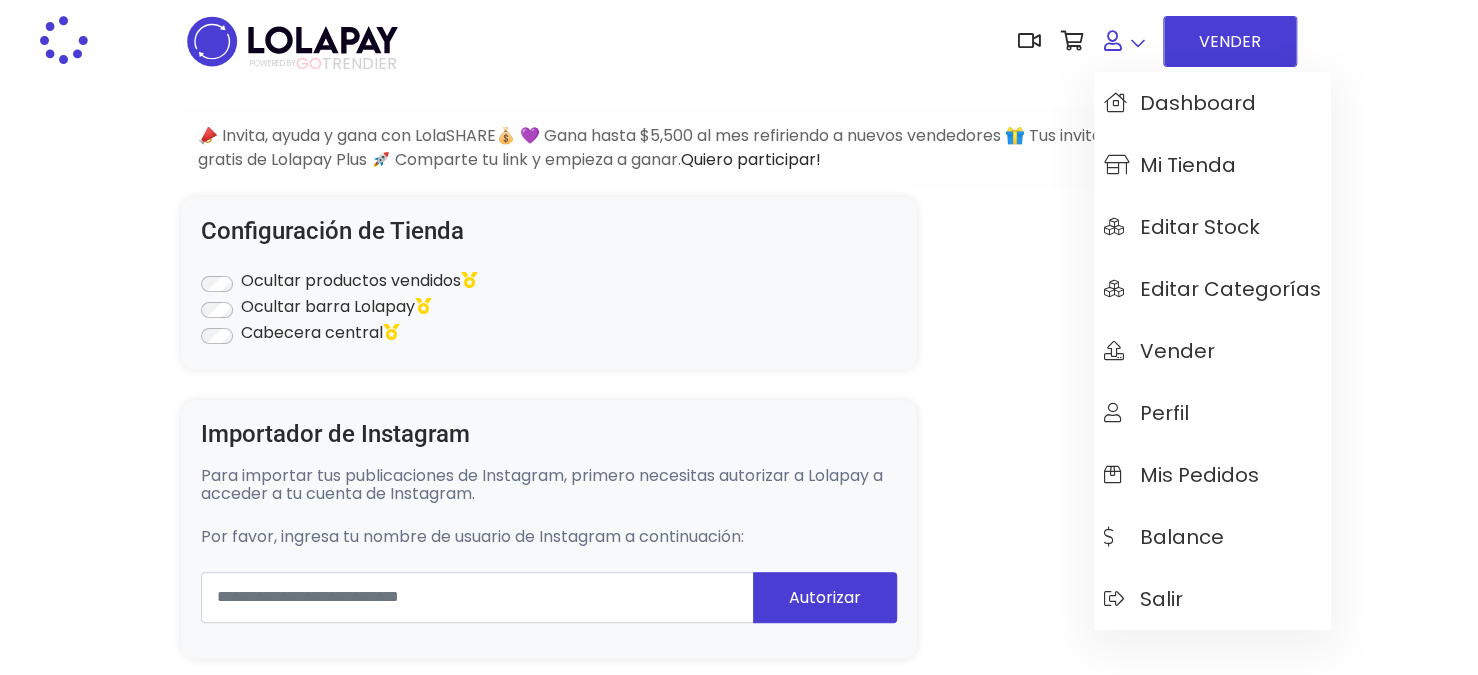 type on "******" 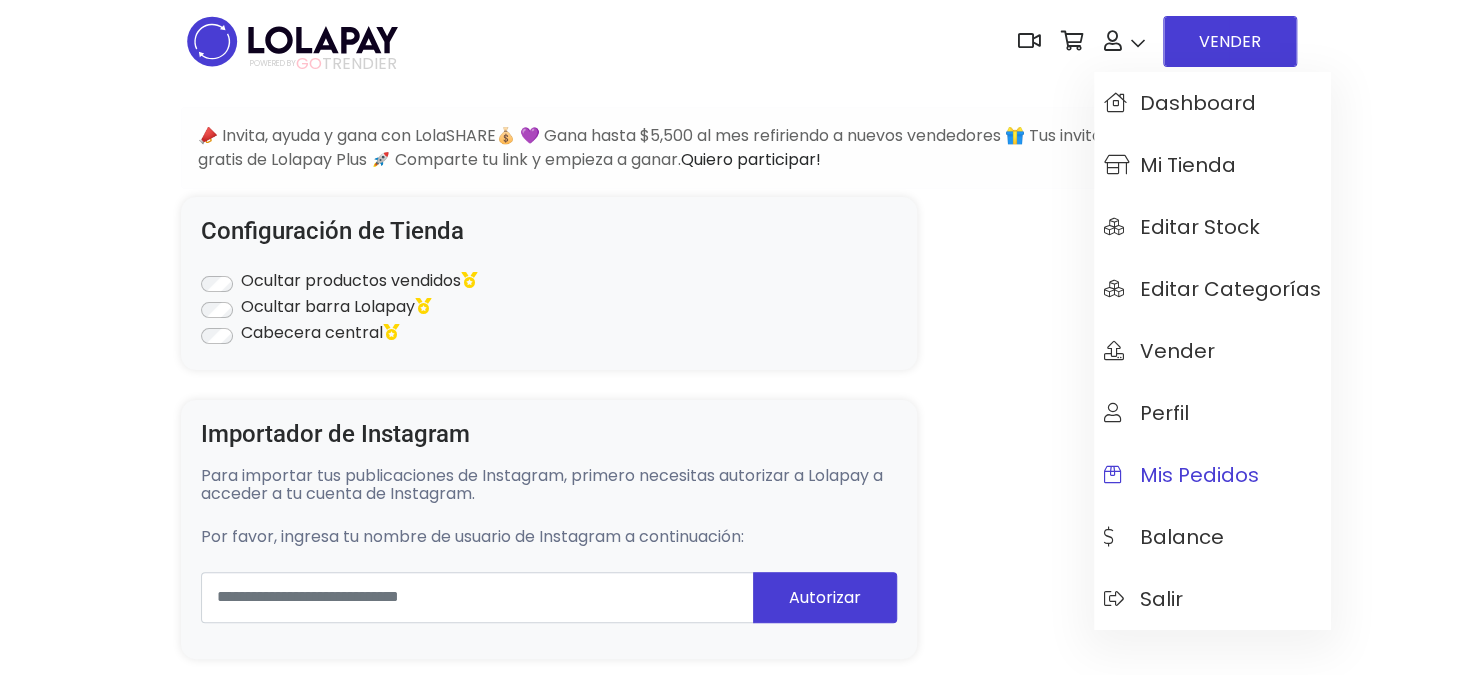 click on "Mis pedidos" at bounding box center [1212, 475] 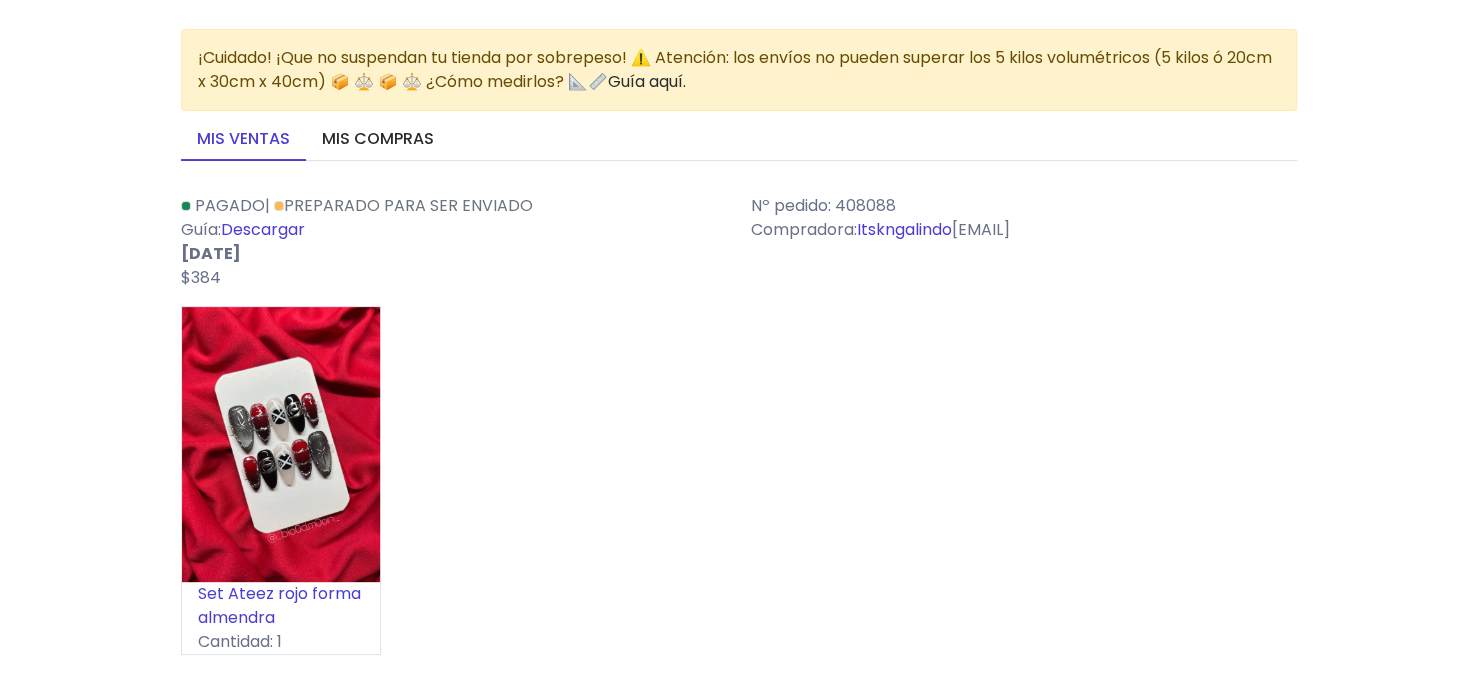 scroll, scrollTop: 76, scrollLeft: 0, axis: vertical 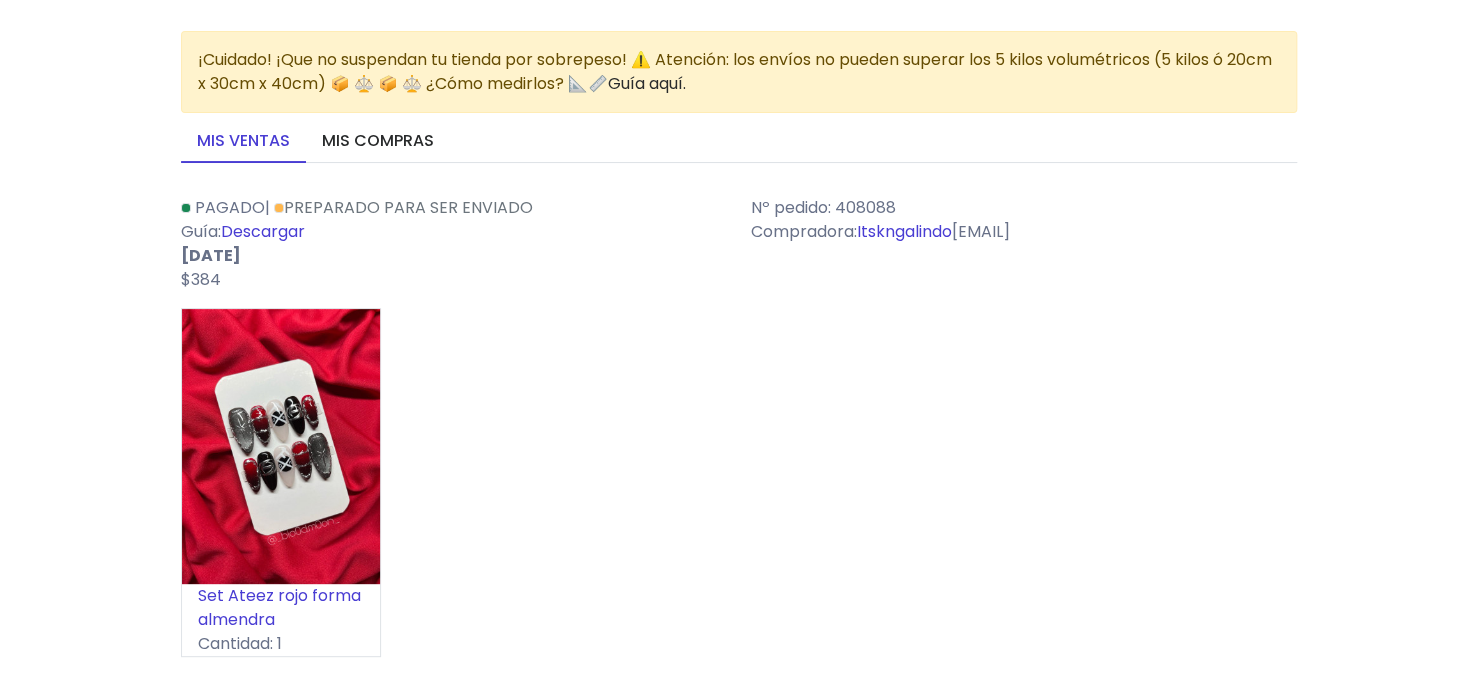 click on "Itskngalindo" at bounding box center [904, 231] 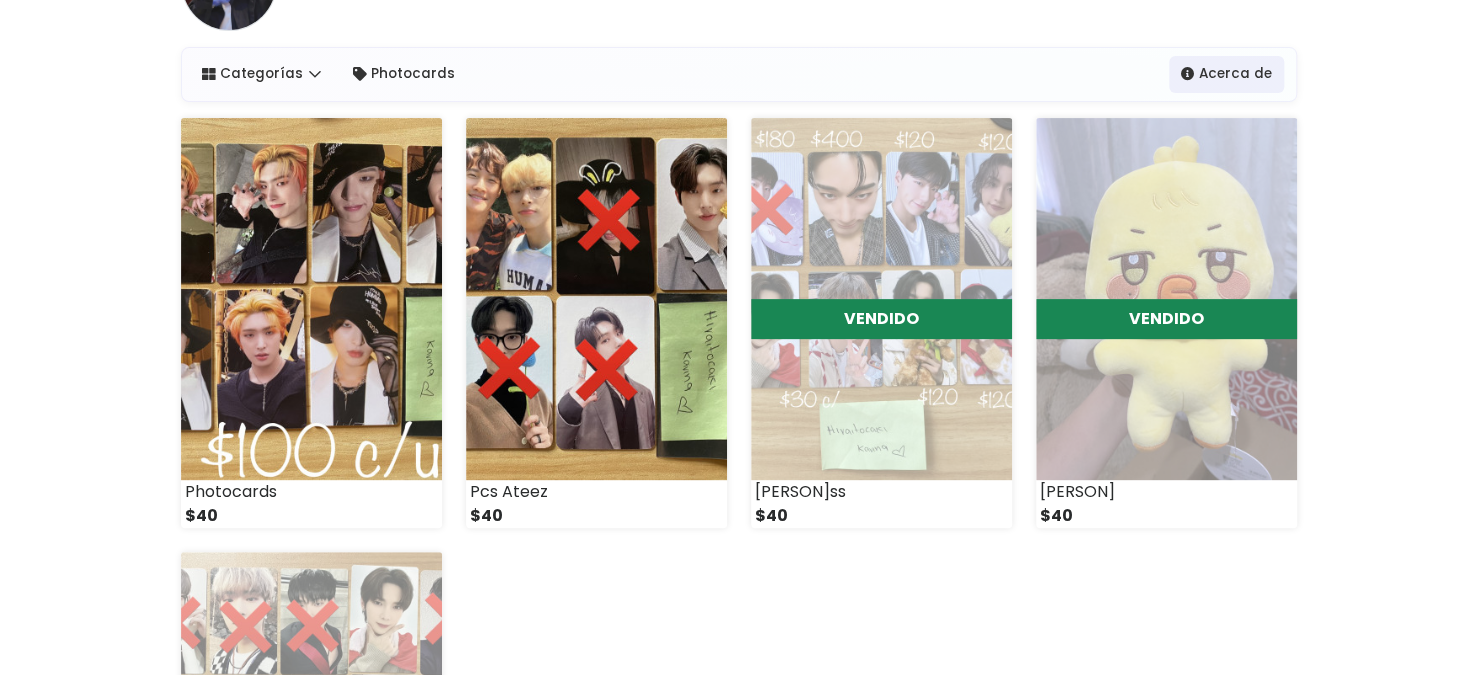 scroll, scrollTop: 172, scrollLeft: 0, axis: vertical 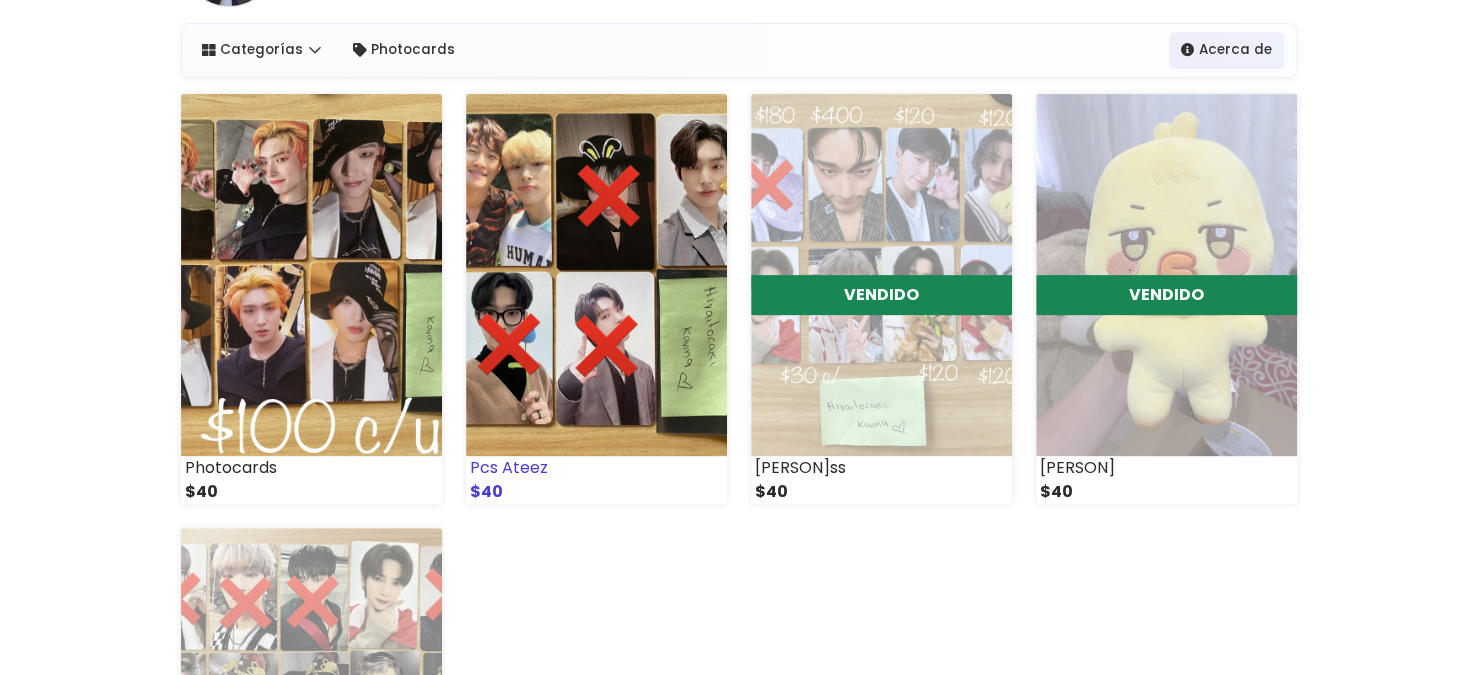 click at bounding box center [596, 275] 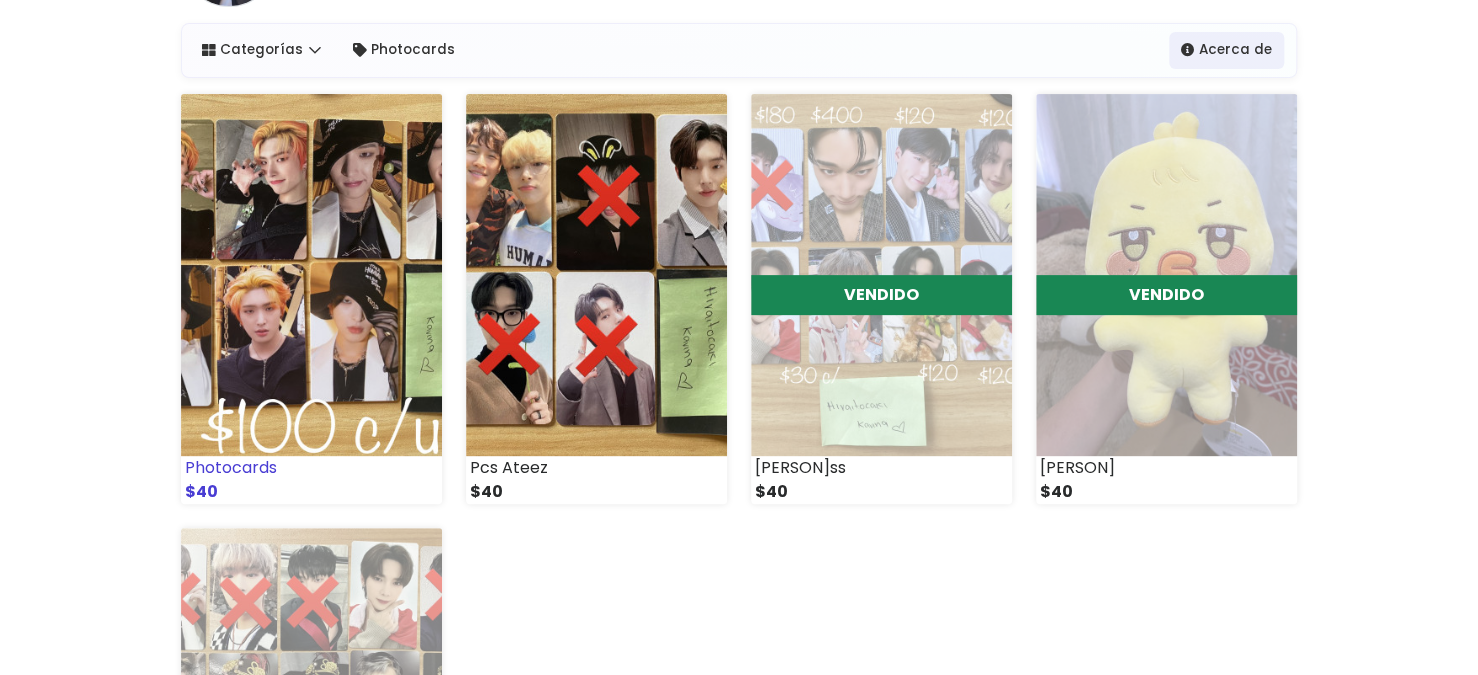 click at bounding box center (311, 275) 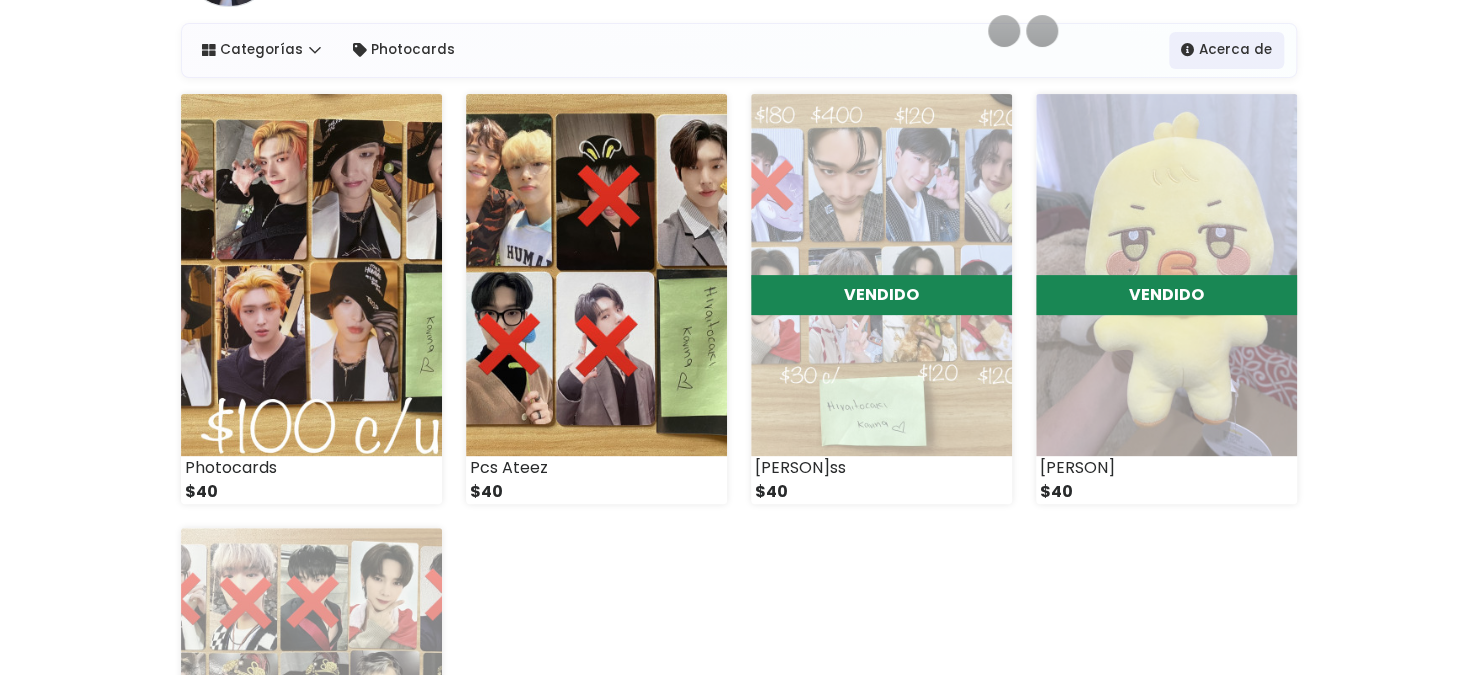 scroll, scrollTop: 0, scrollLeft: 0, axis: both 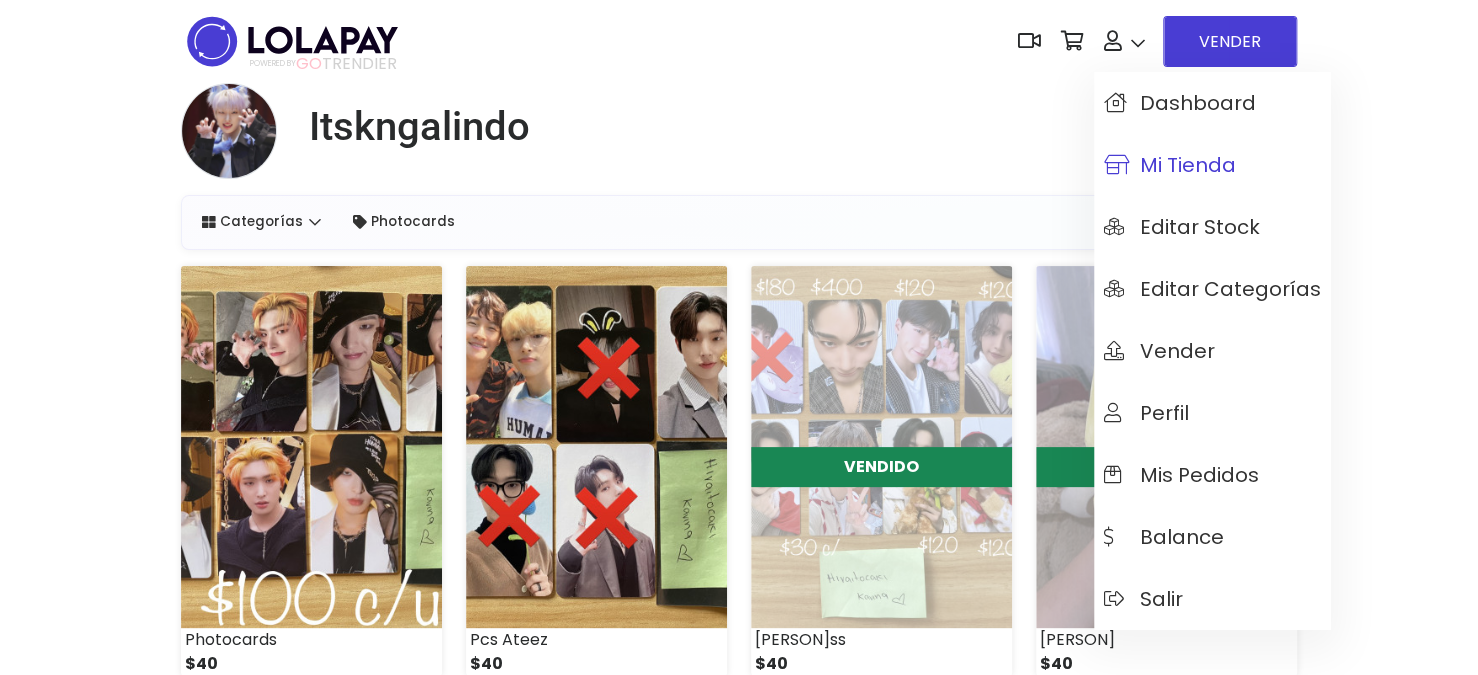 click on "Mi tienda" at bounding box center [1170, 165] 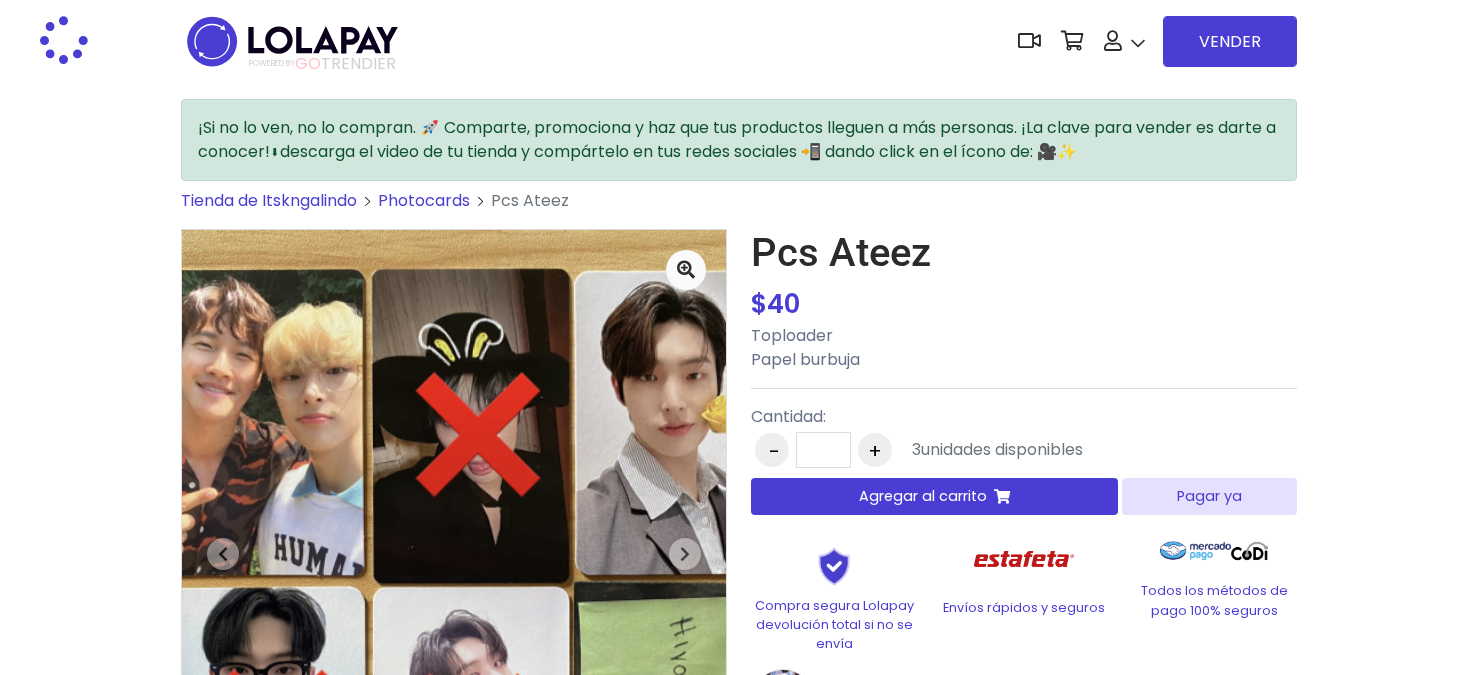scroll, scrollTop: 0, scrollLeft: 0, axis: both 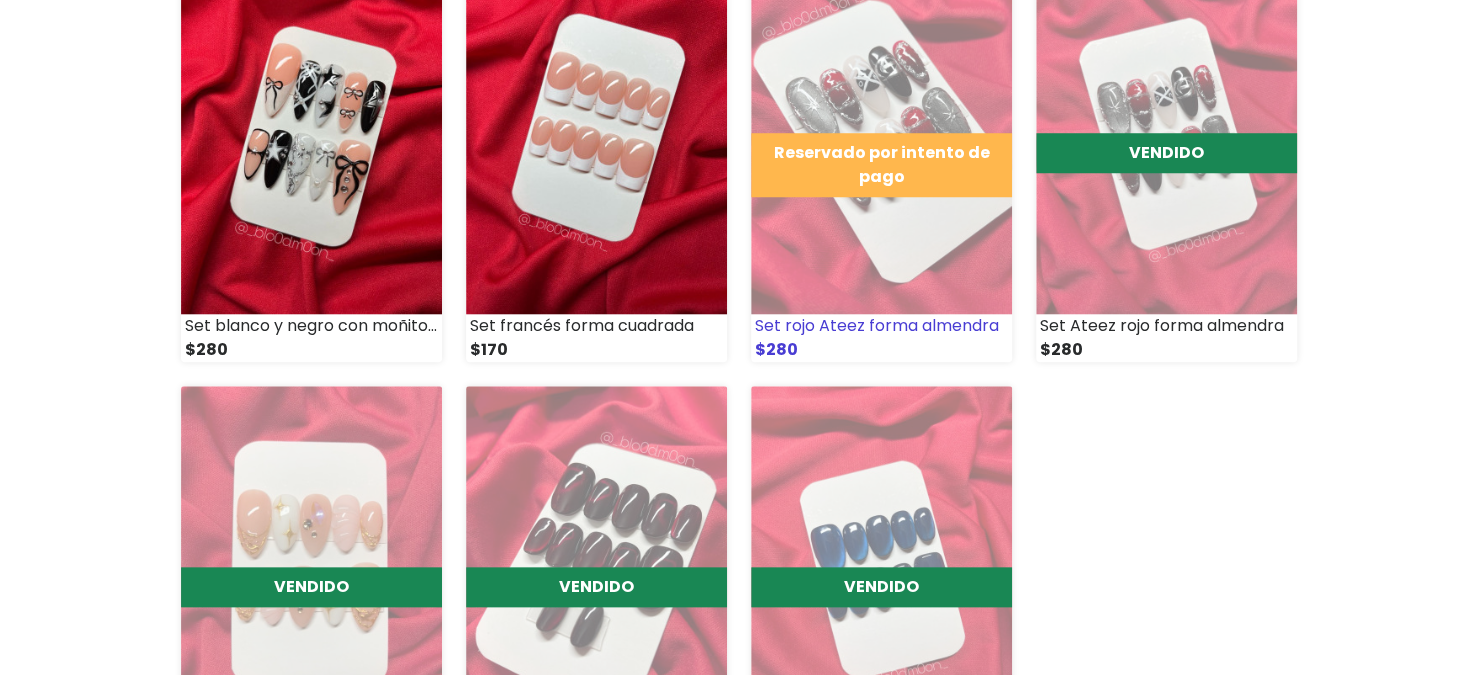 click on "Reservado por intento de pago" at bounding box center (881, 165) 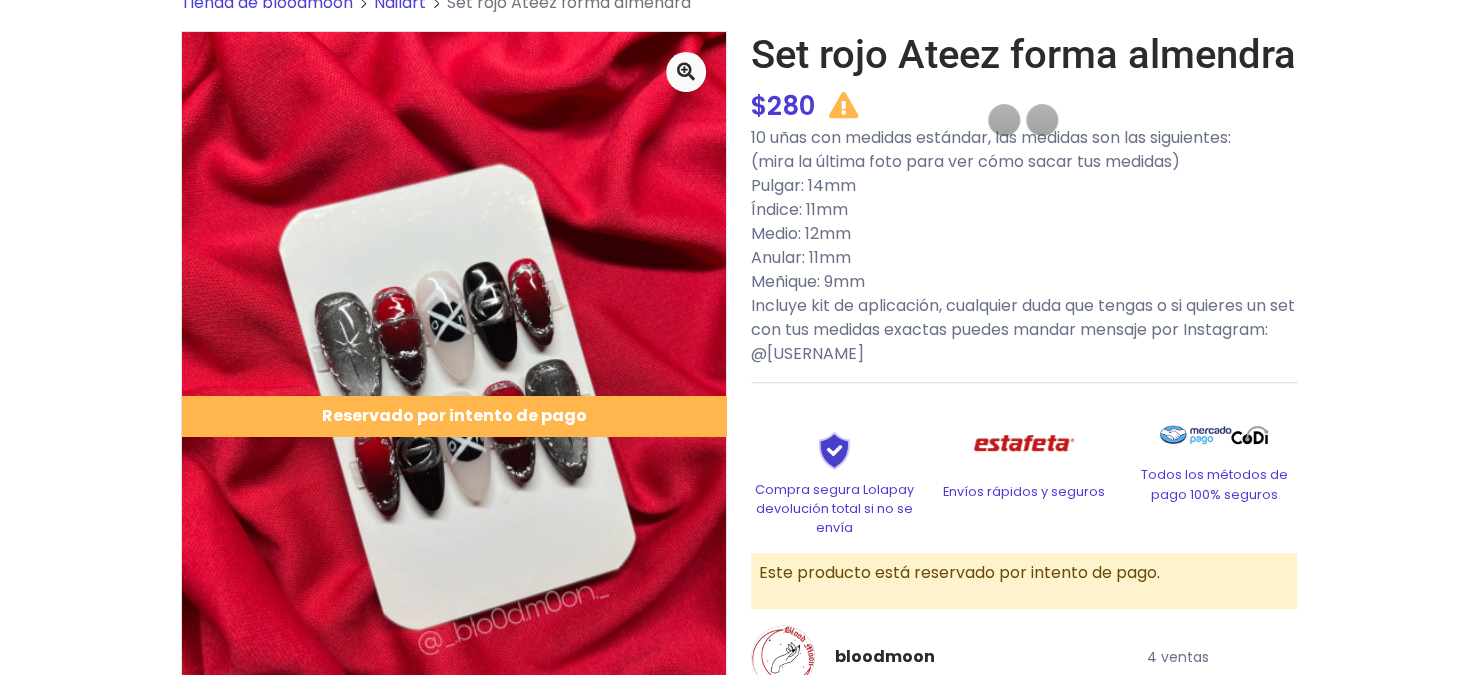scroll, scrollTop: 196, scrollLeft: 0, axis: vertical 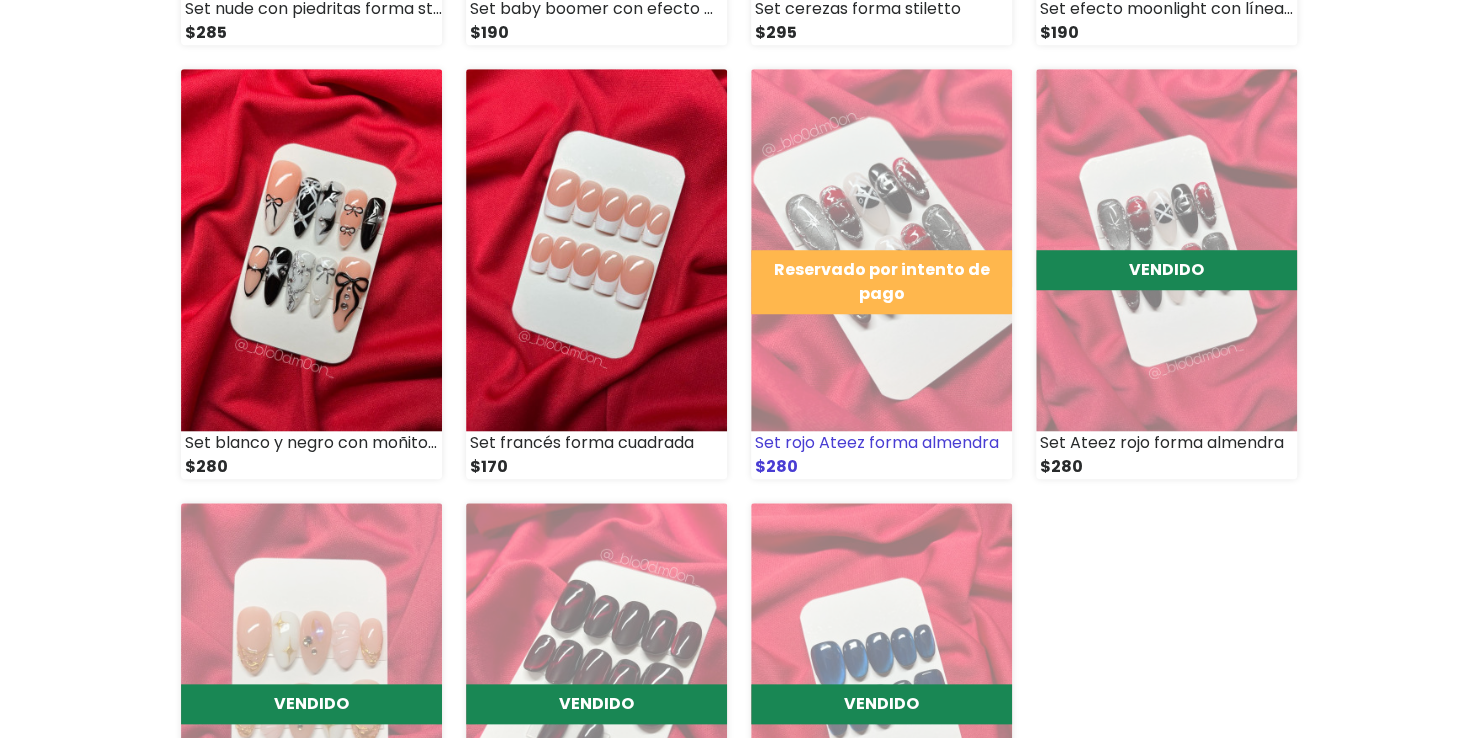 click at bounding box center (881, 250) 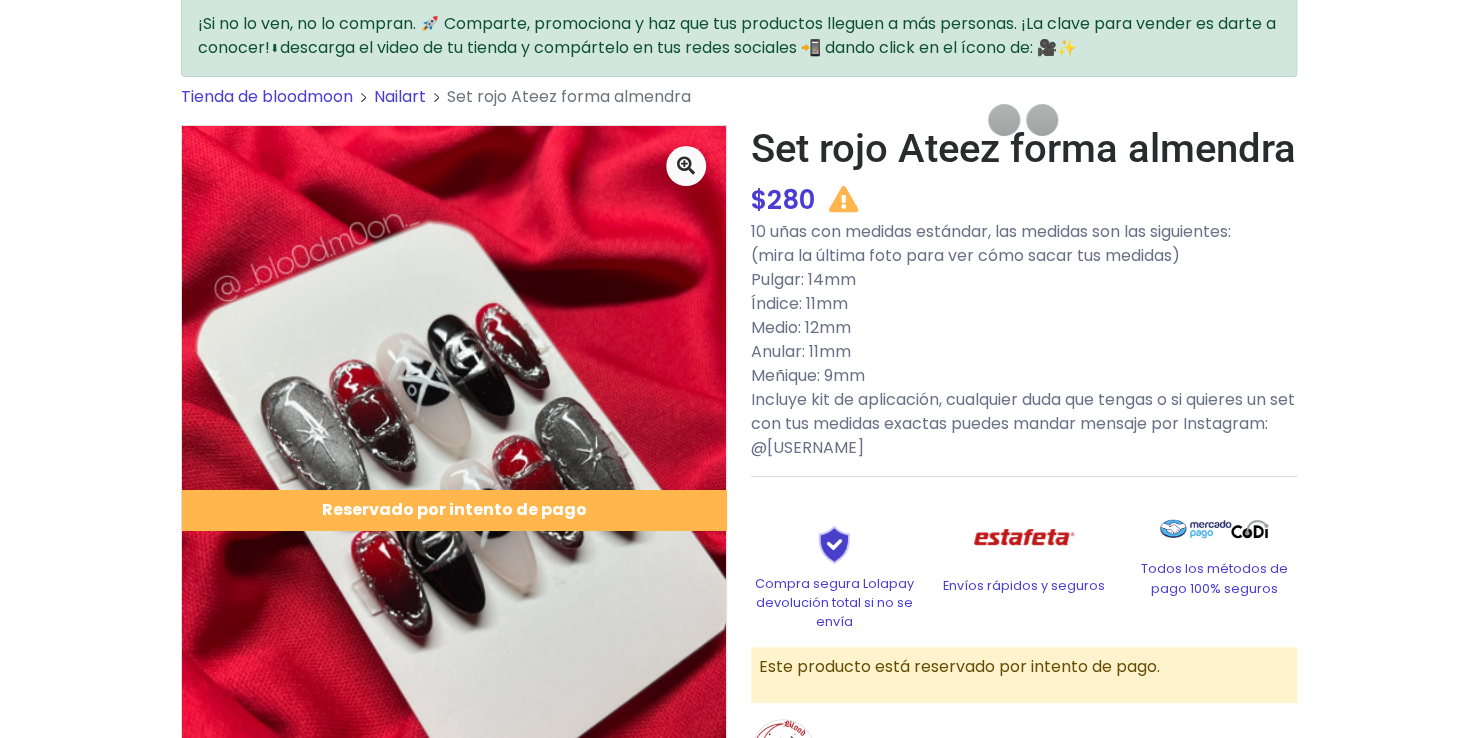 scroll, scrollTop: 104, scrollLeft: 0, axis: vertical 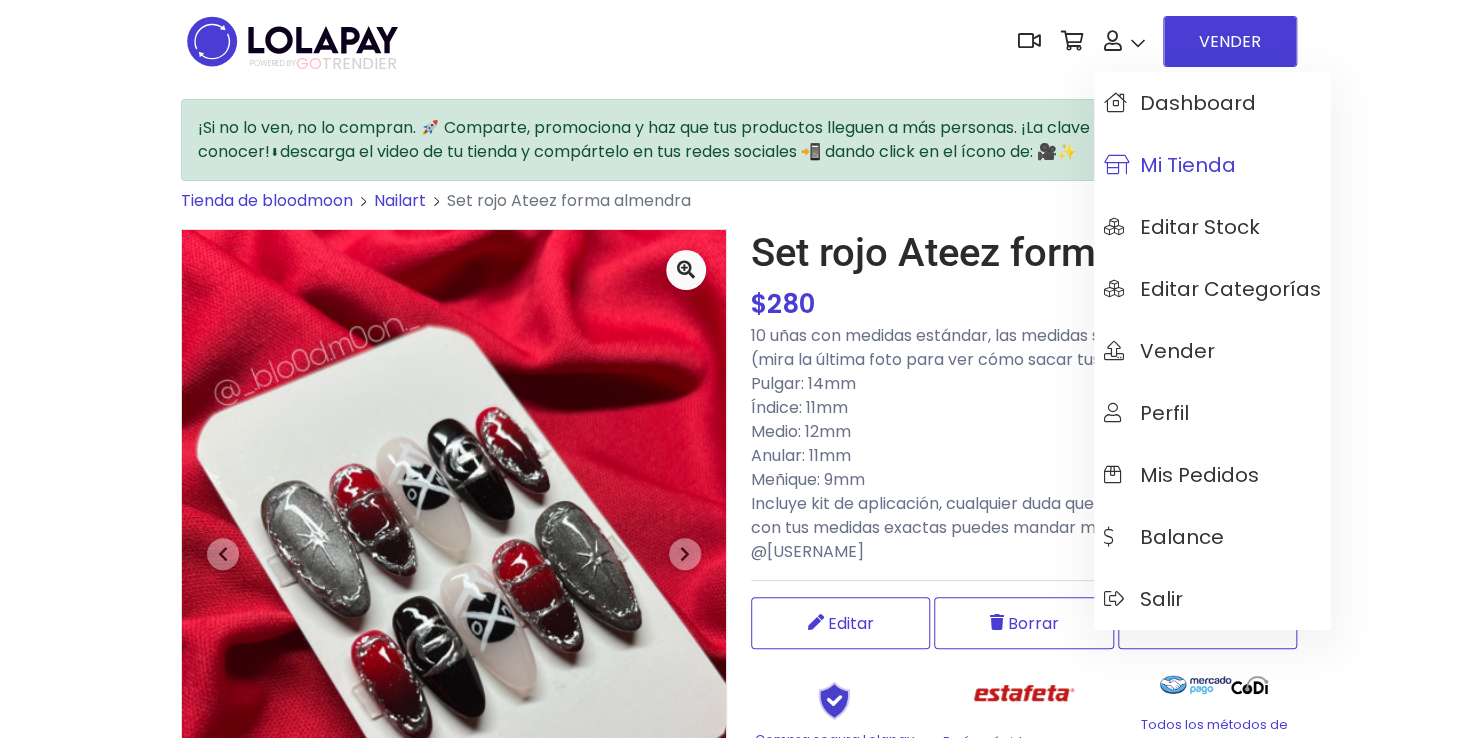 click on "Mi tienda" at bounding box center [1170, 165] 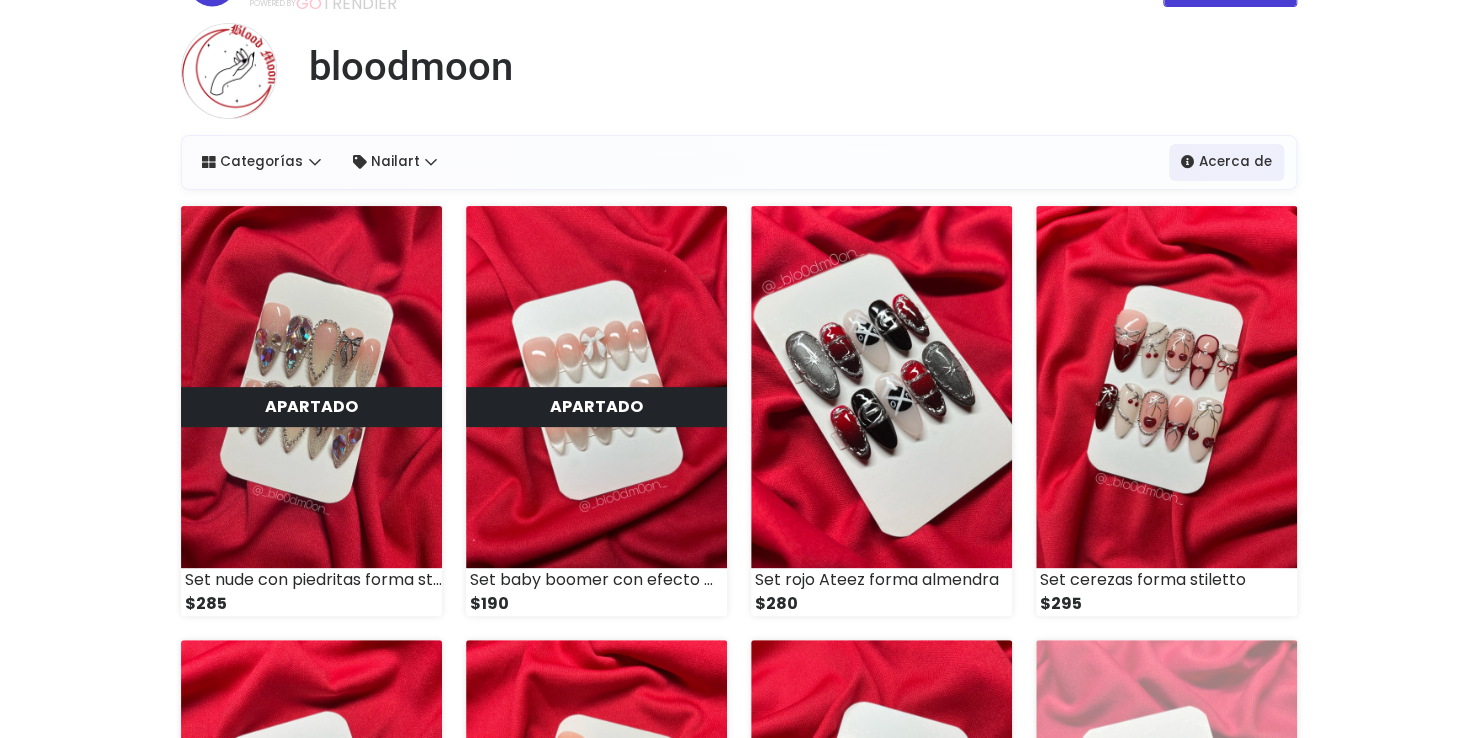 scroll, scrollTop: 52, scrollLeft: 0, axis: vertical 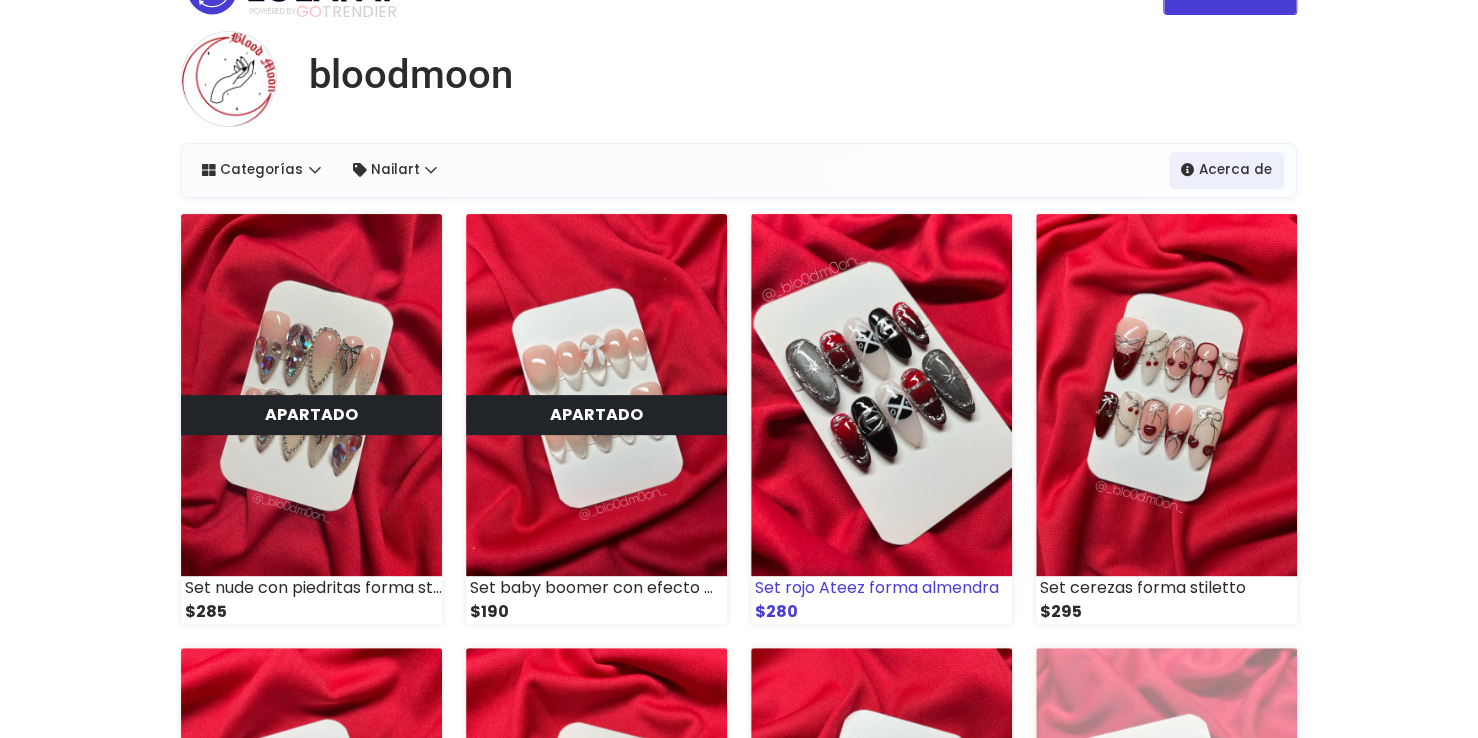 click at bounding box center [881, 395] 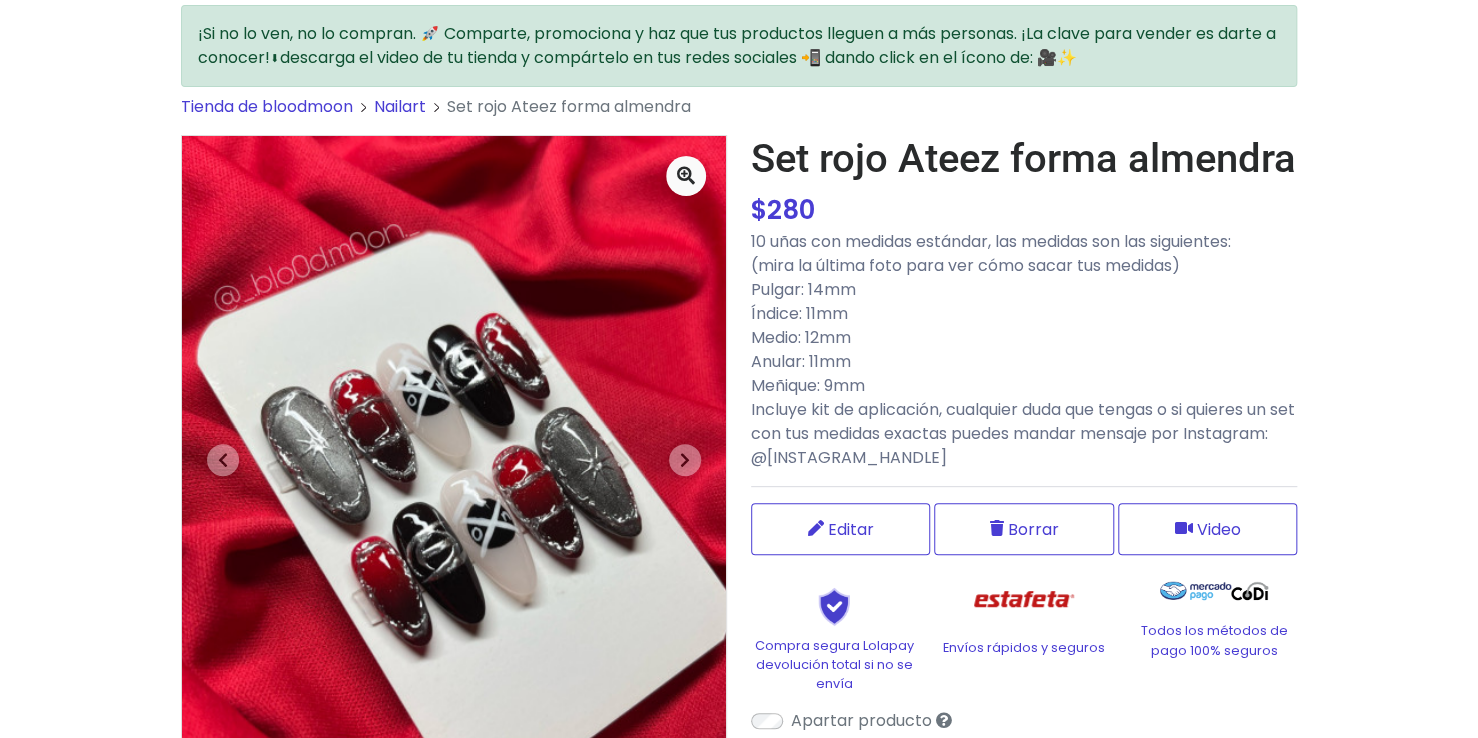 scroll, scrollTop: 92, scrollLeft: 0, axis: vertical 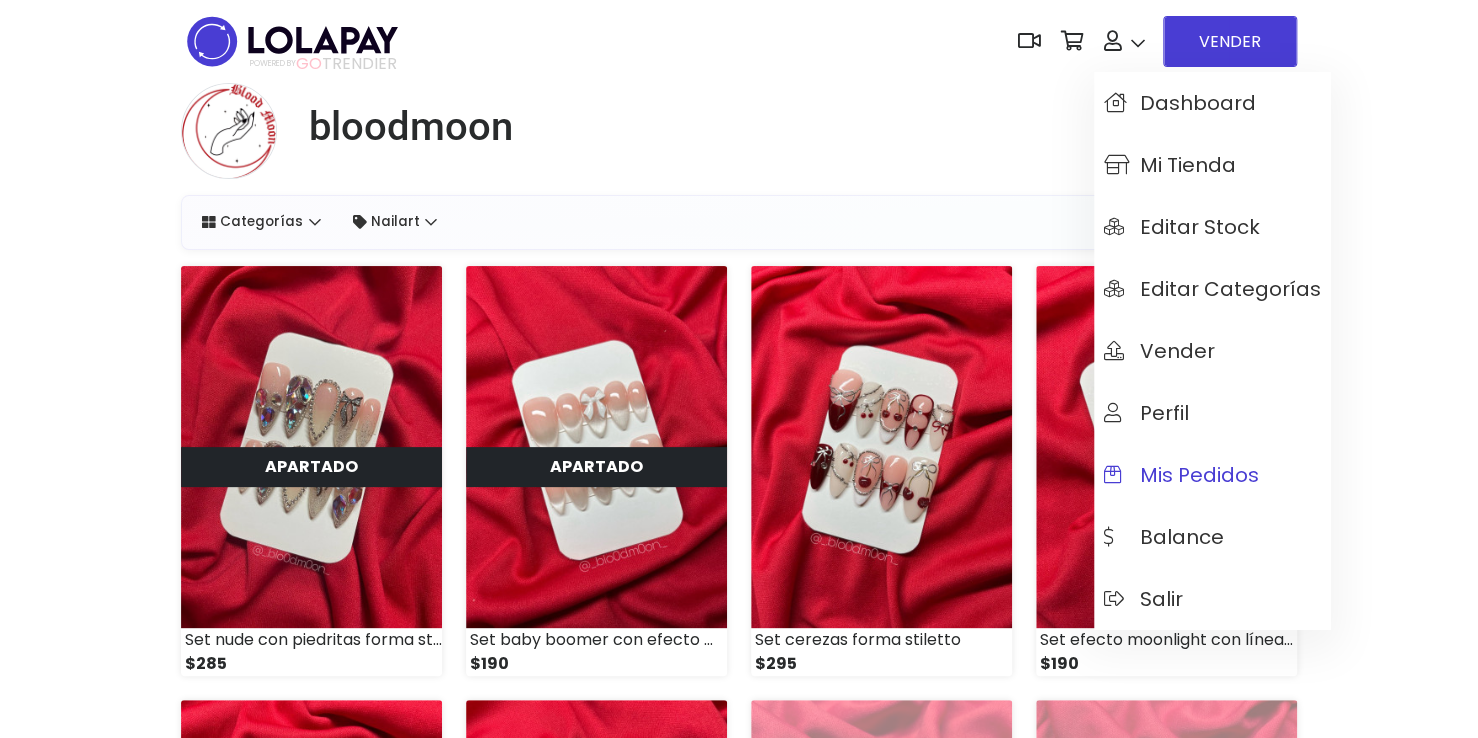 click on "Mis pedidos" at bounding box center [1181, 475] 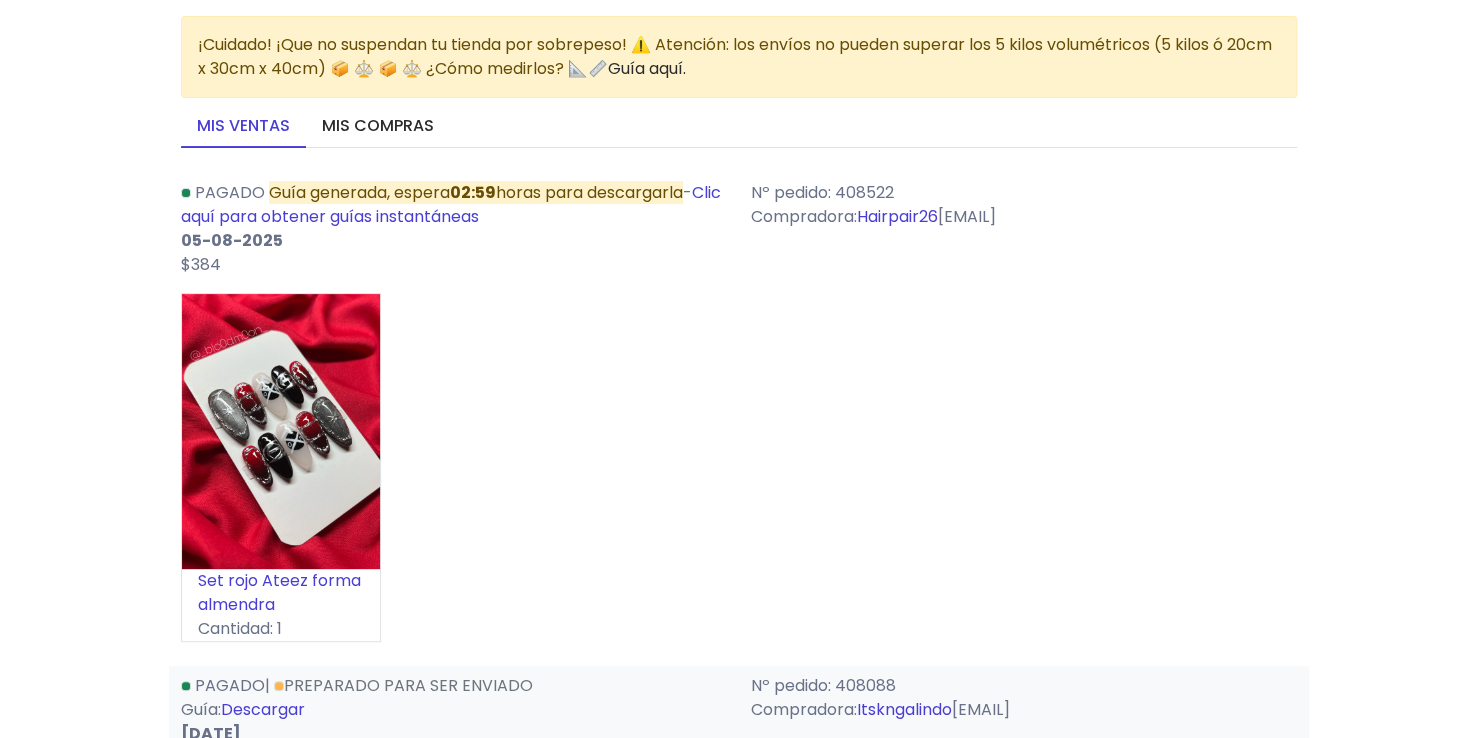 scroll, scrollTop: 90, scrollLeft: 0, axis: vertical 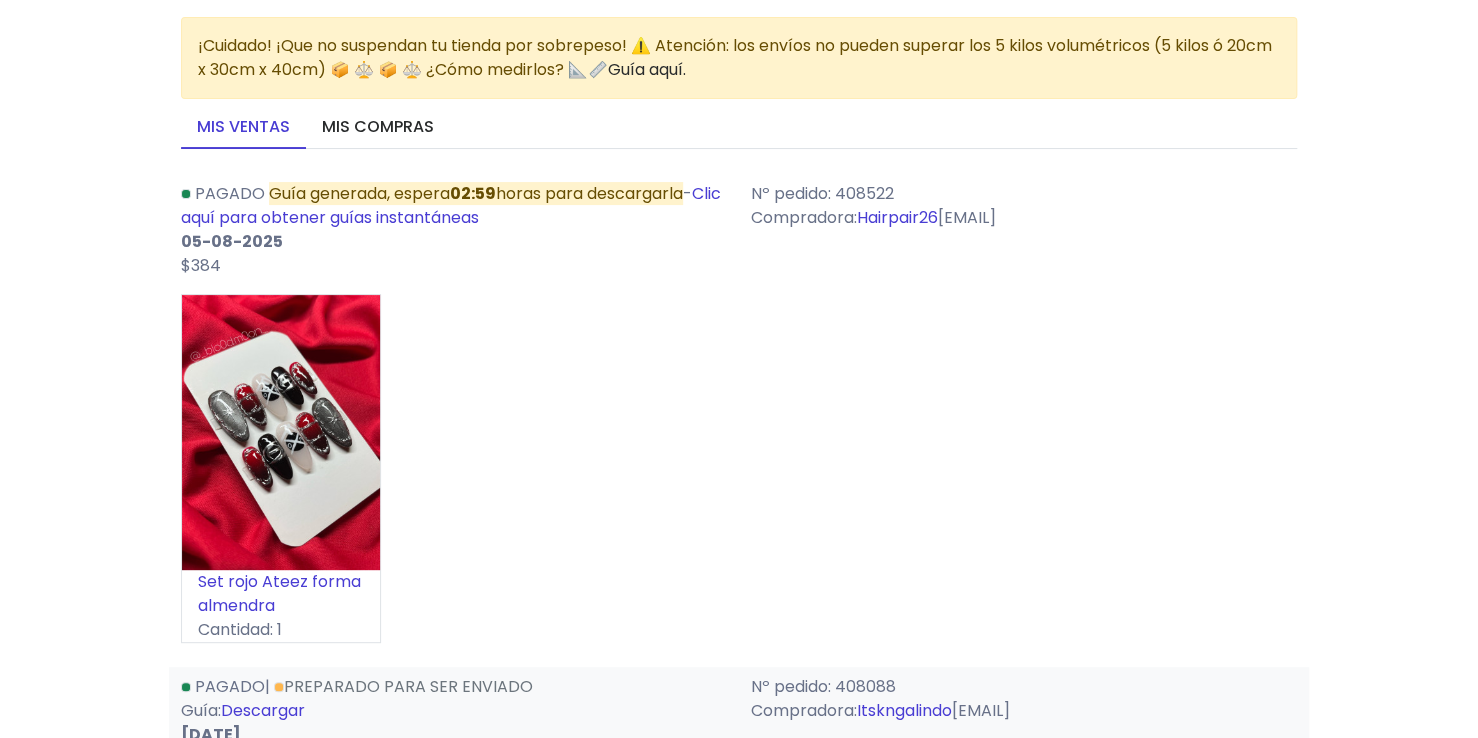 click on "Hairpair26" at bounding box center [897, 217] 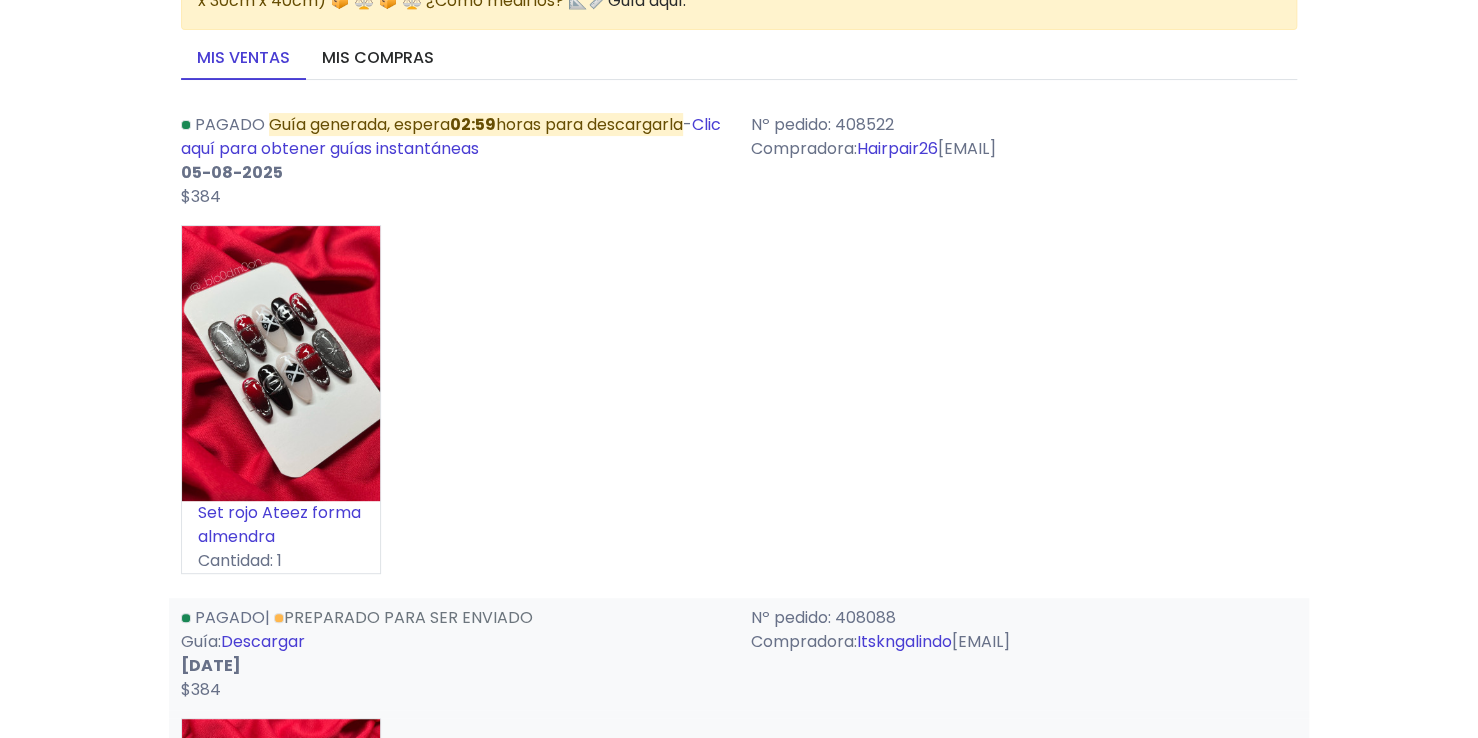 scroll, scrollTop: 158, scrollLeft: 0, axis: vertical 